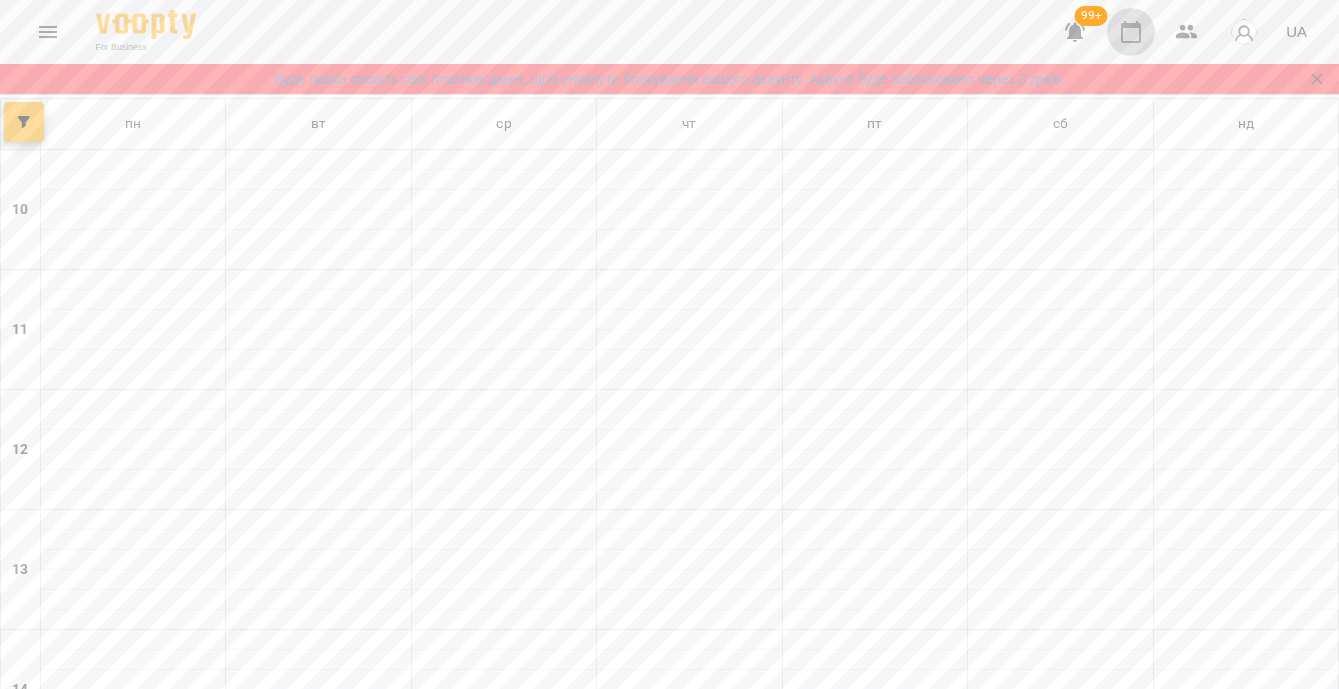 click 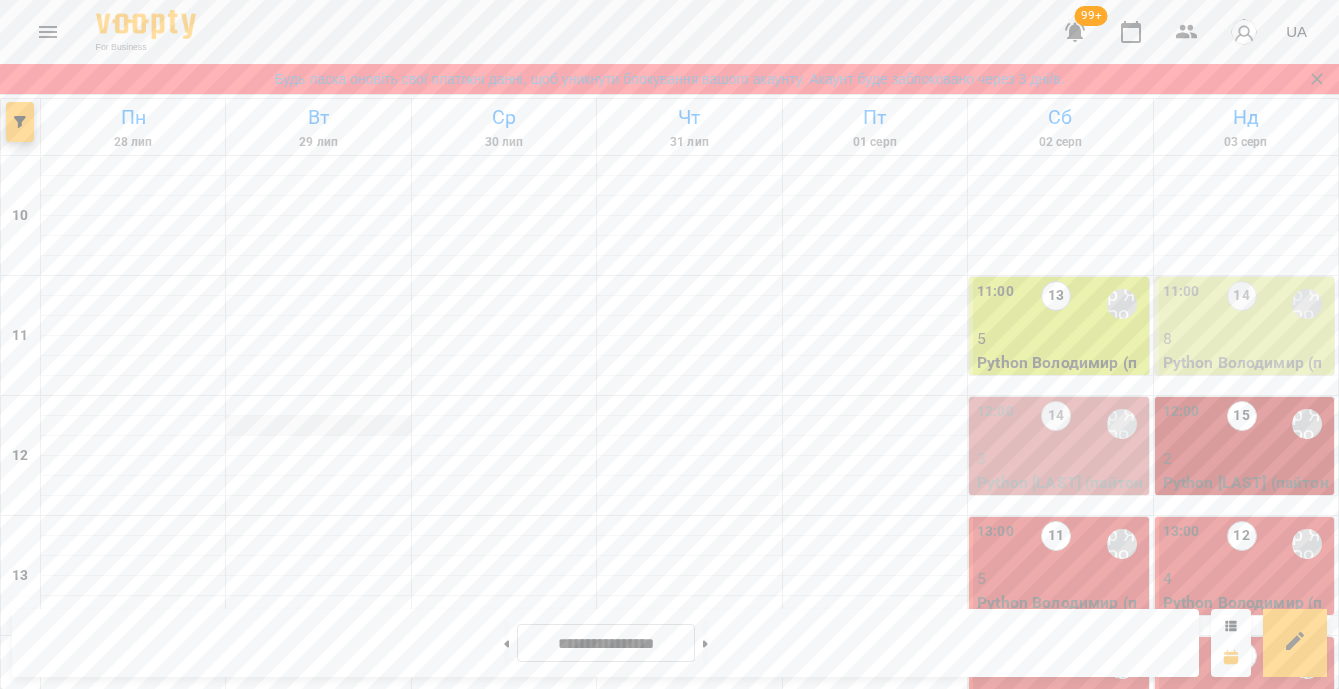 scroll, scrollTop: 1117, scrollLeft: 0, axis: vertical 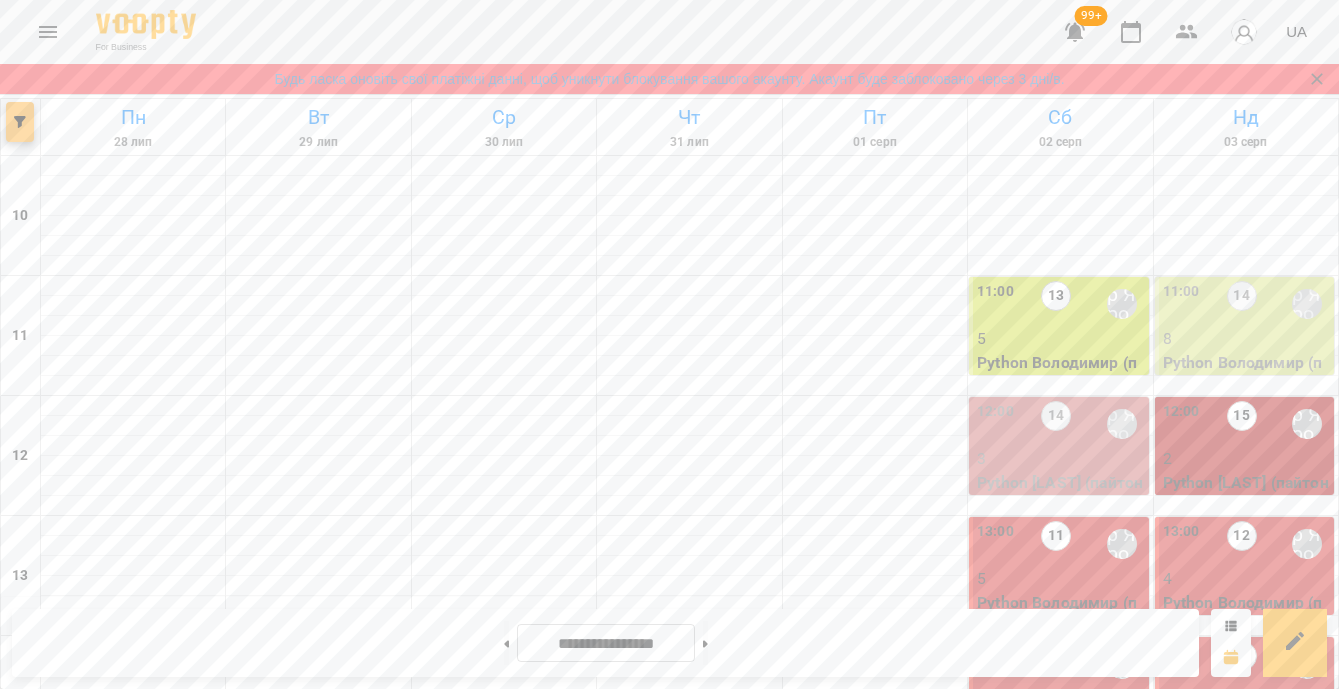 click 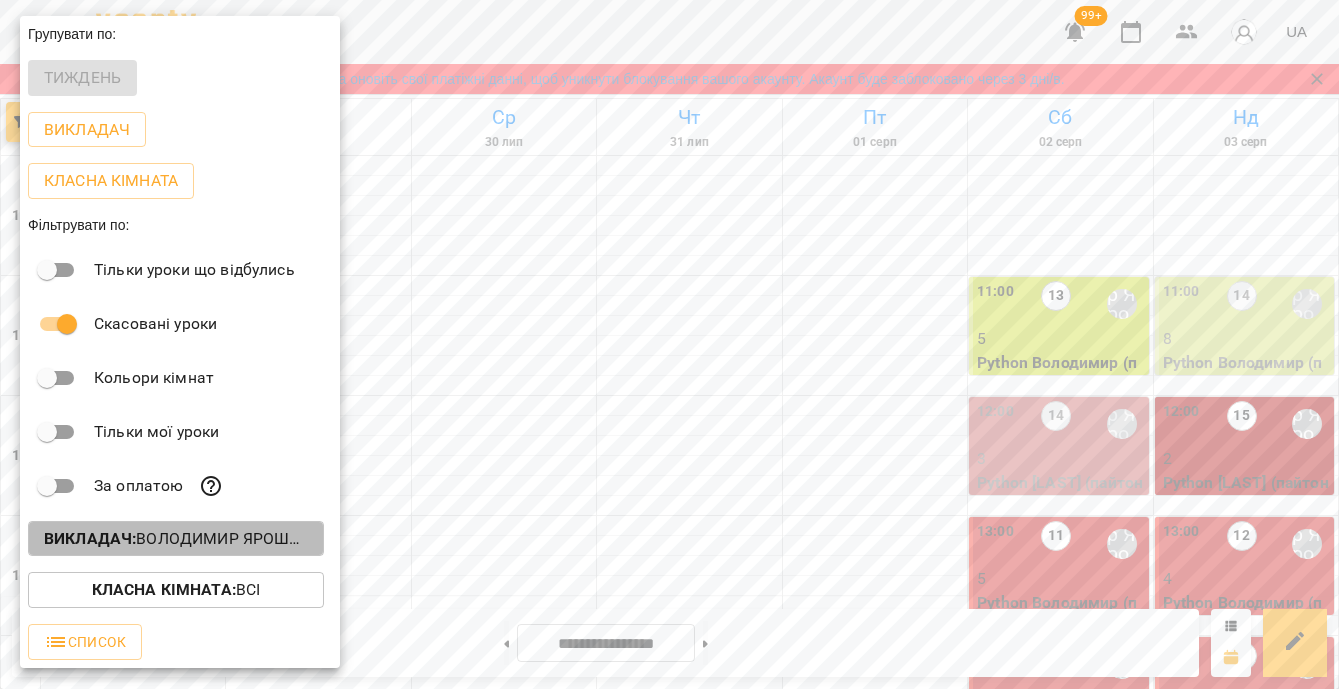 click on "Викладач :  Володимир Ярошинський" at bounding box center (176, 539) 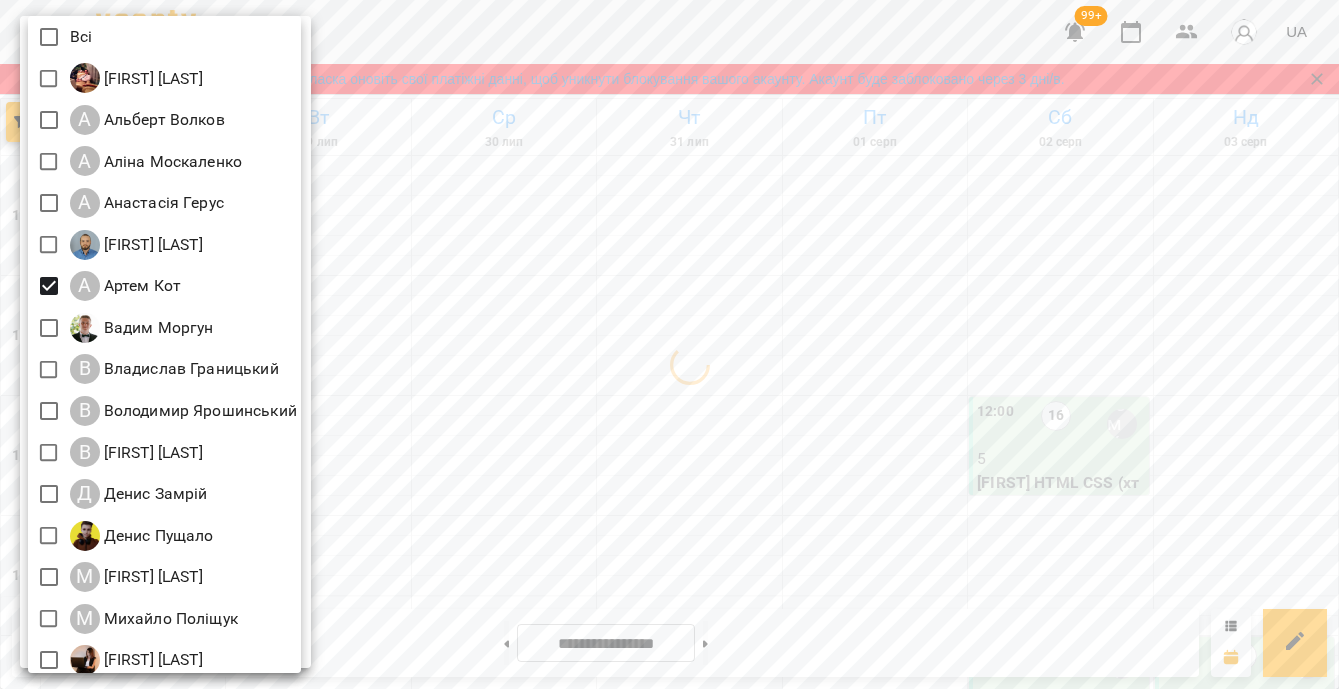 click at bounding box center [669, 344] 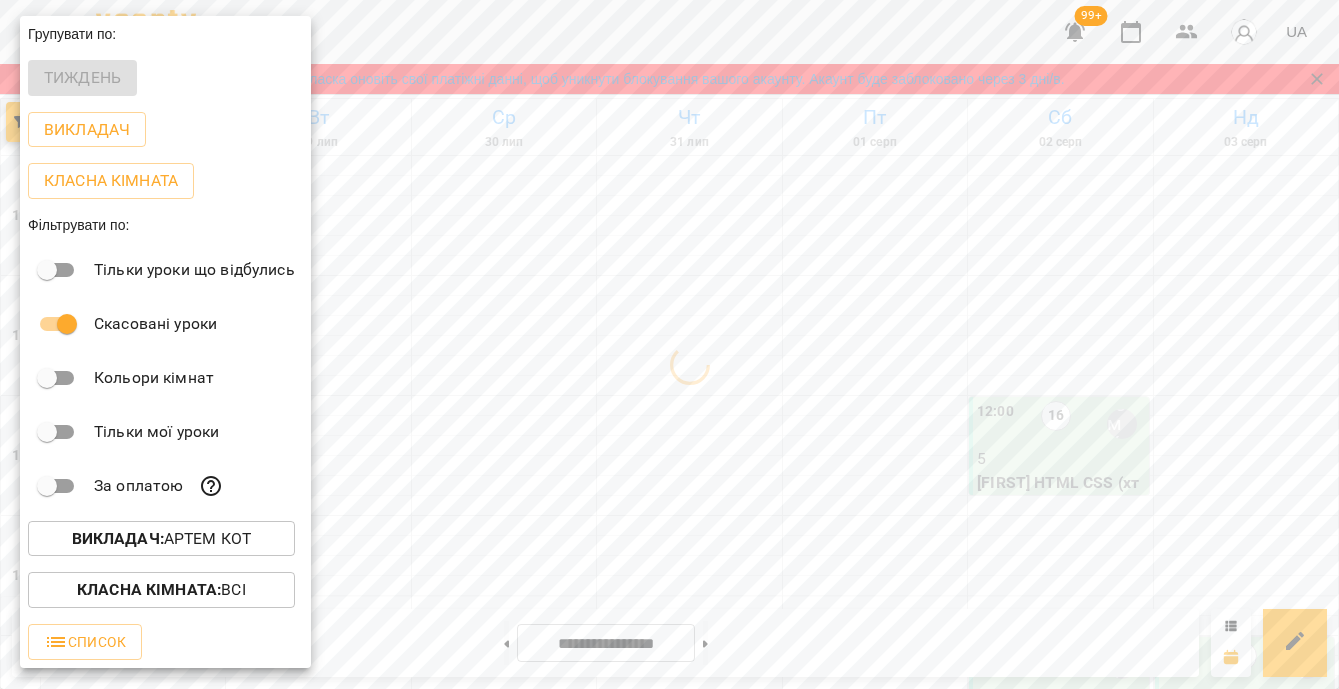 click at bounding box center (669, 344) 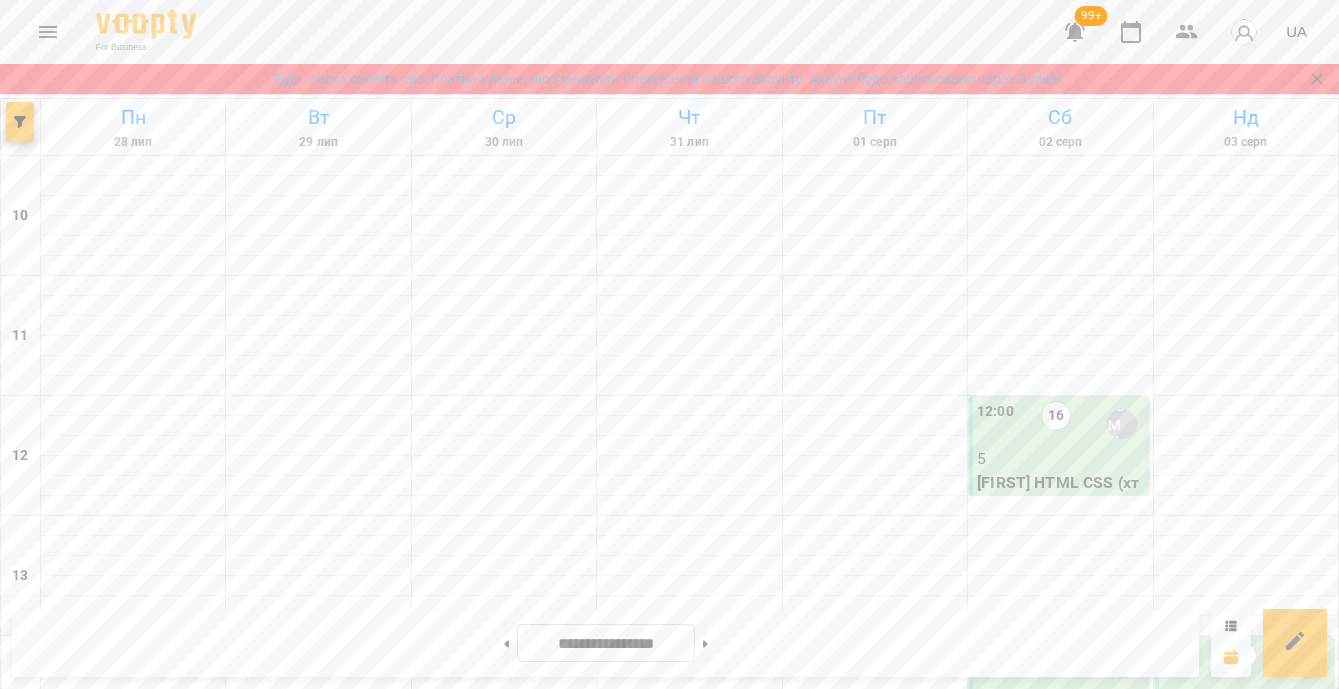 click on "Java Script Артем (джавапроА14)" at bounding box center [875, 1574] 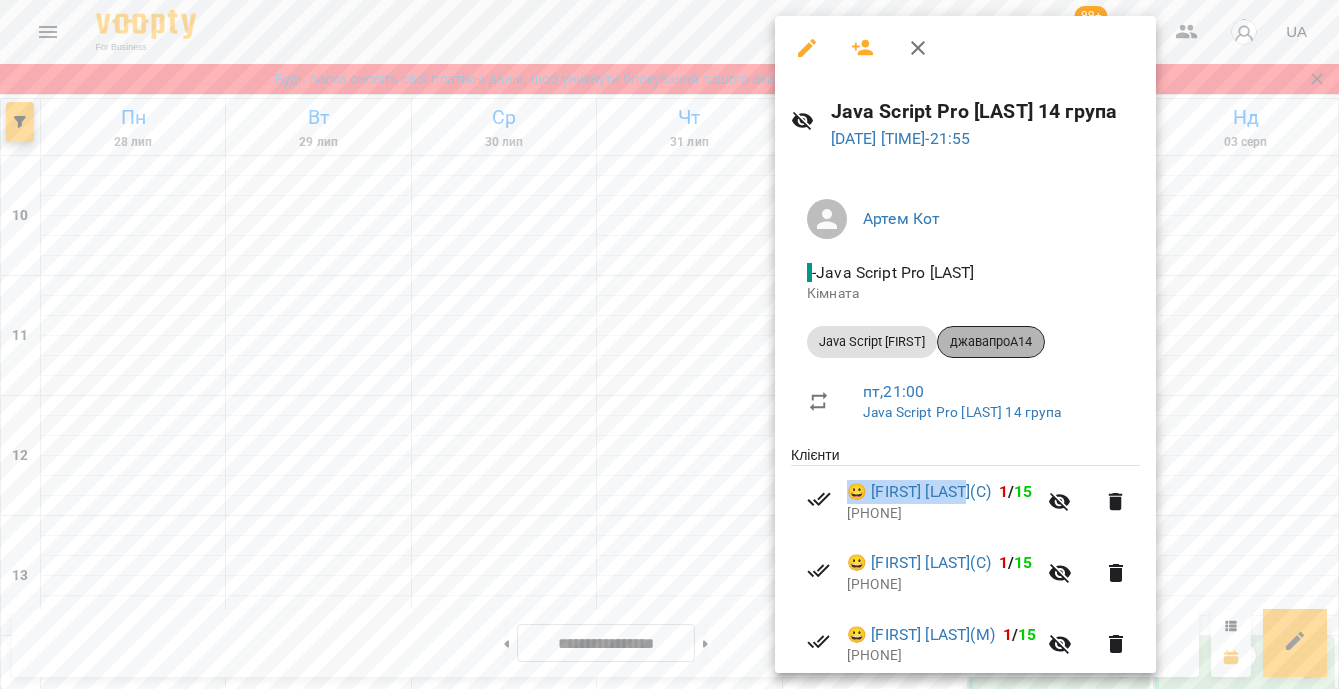 drag, startPoint x: 1032, startPoint y: 342, endPoint x: 956, endPoint y: 343, distance: 76.00658 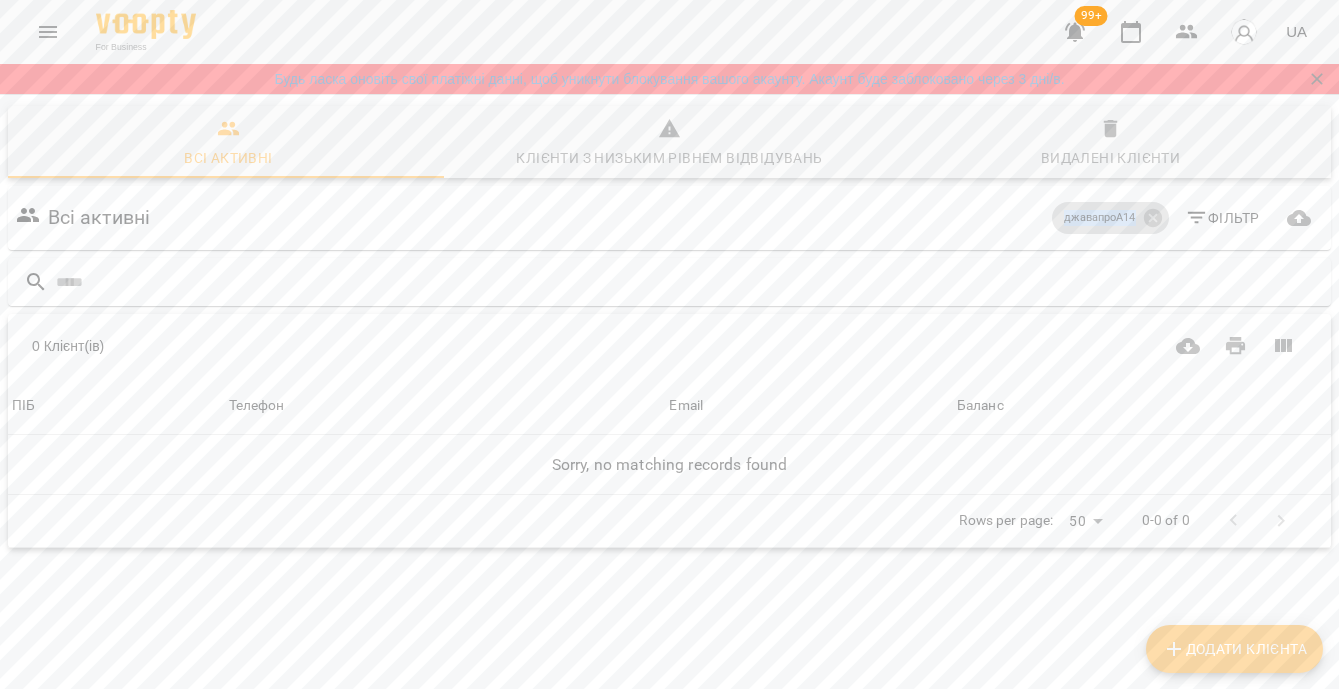 drag, startPoint x: 1121, startPoint y: 220, endPoint x: 1050, endPoint y: 221, distance: 71.00704 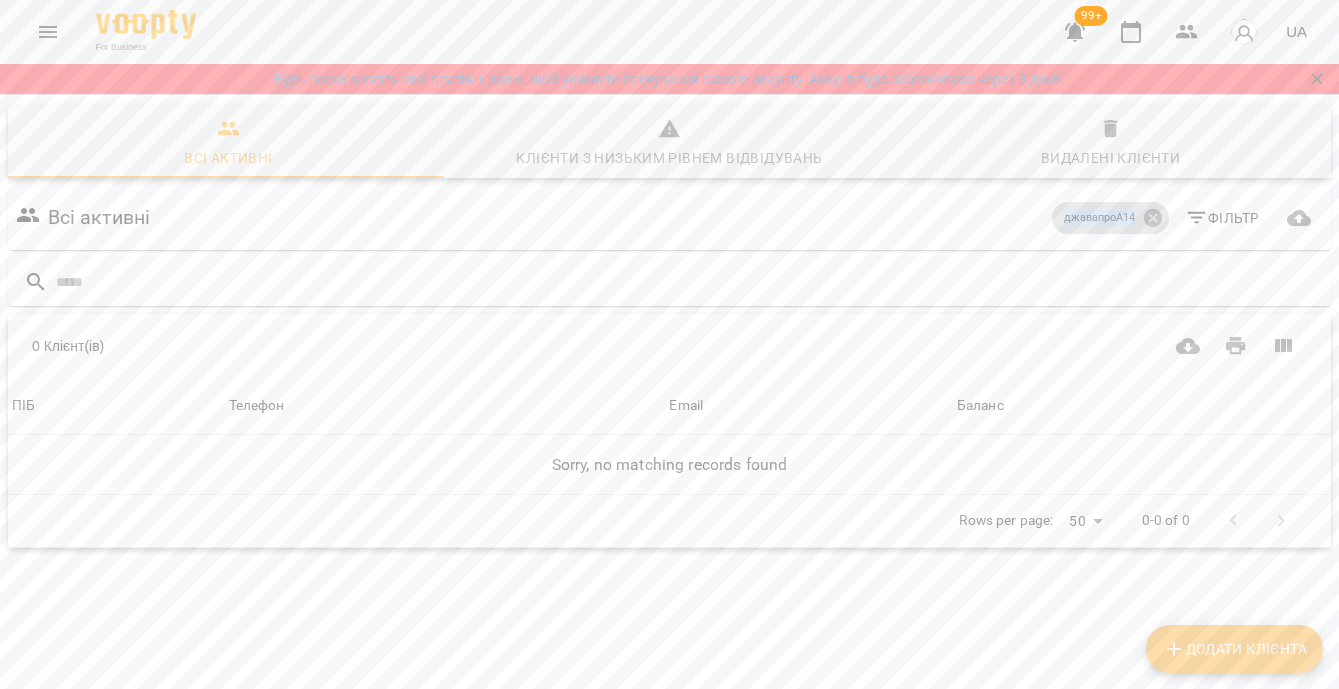click 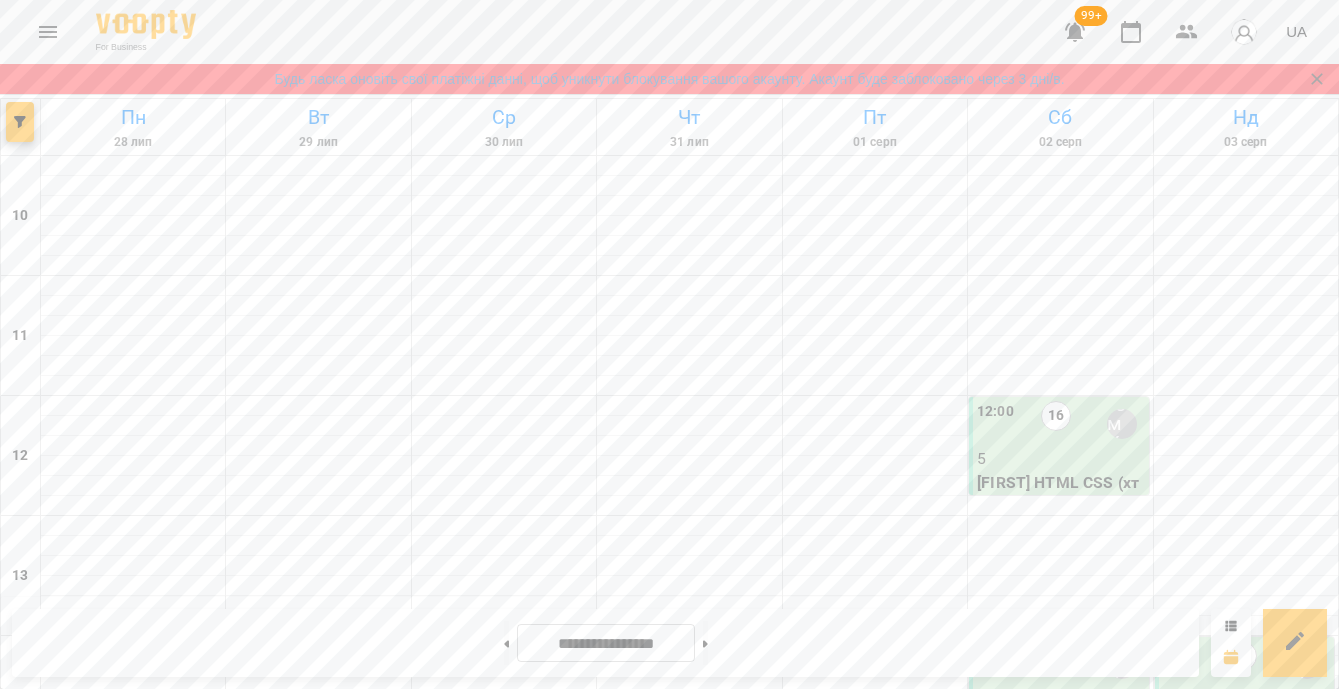 scroll, scrollTop: 1117, scrollLeft: 0, axis: vertical 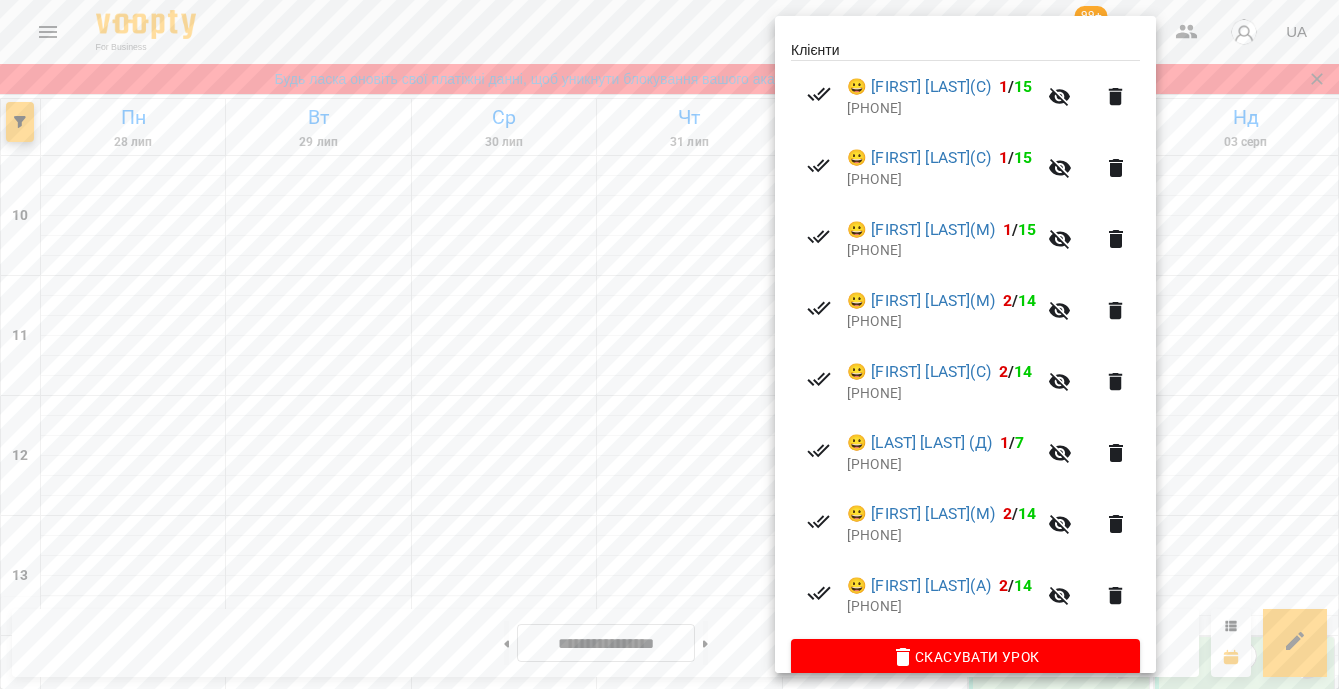 click at bounding box center [669, 344] 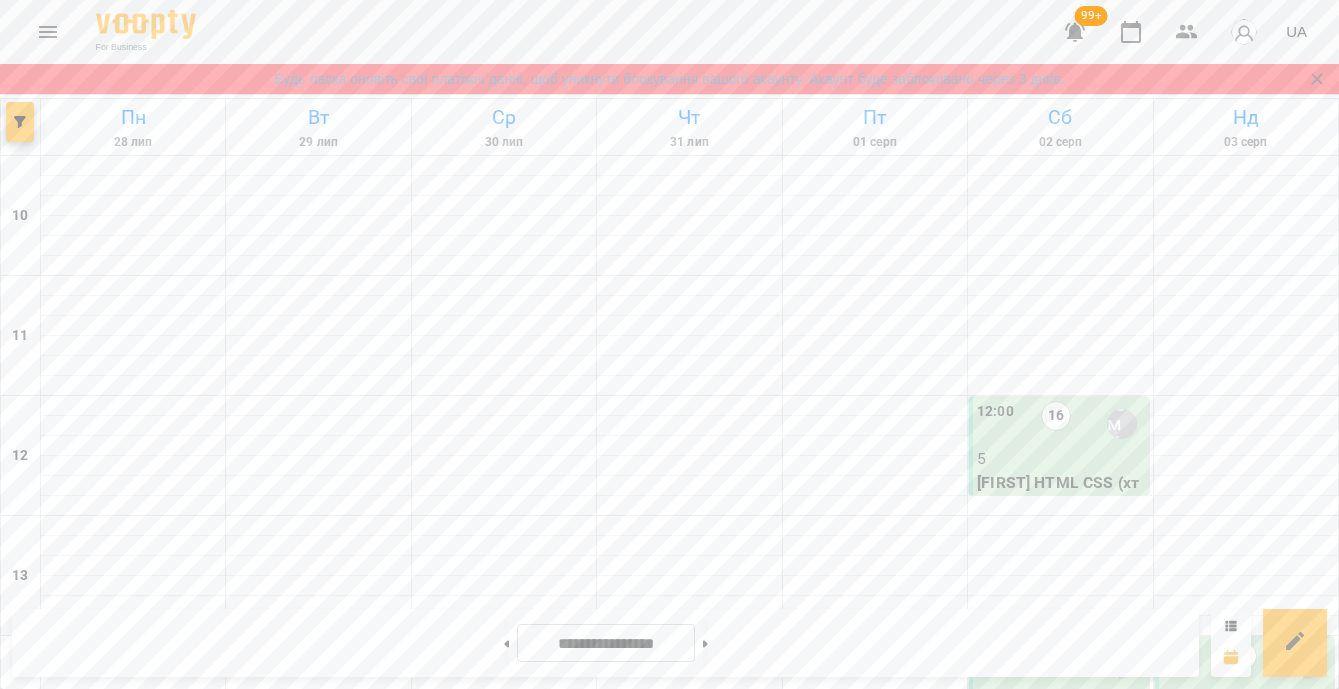 drag, startPoint x: 734, startPoint y: 632, endPoint x: 741, endPoint y: 610, distance: 23.086792 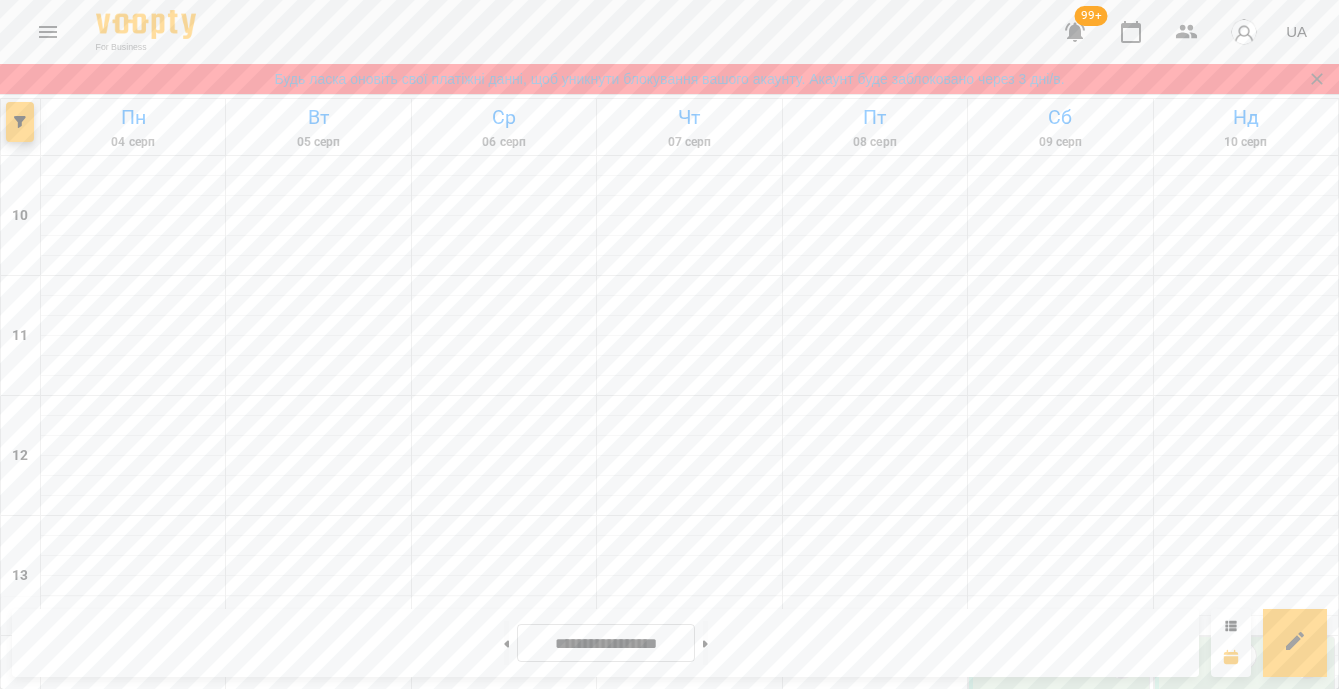 scroll, scrollTop: 851, scrollLeft: 0, axis: vertical 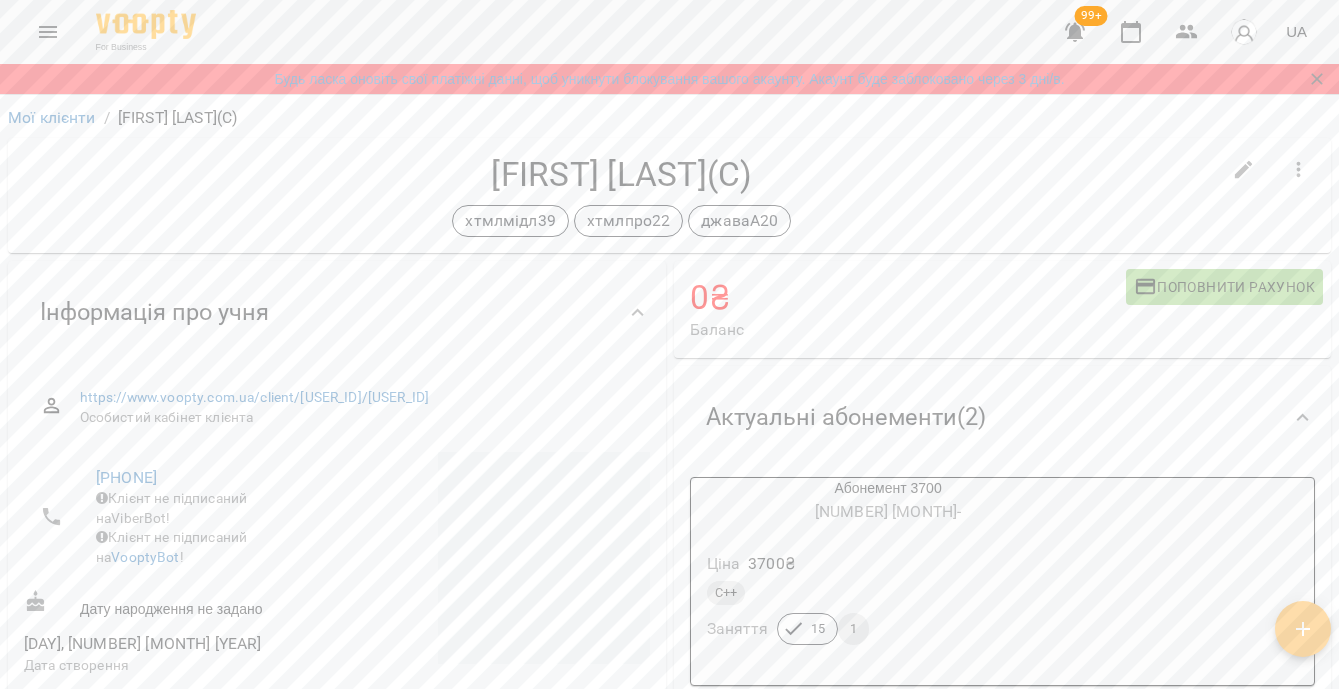 click at bounding box center (1244, 170) 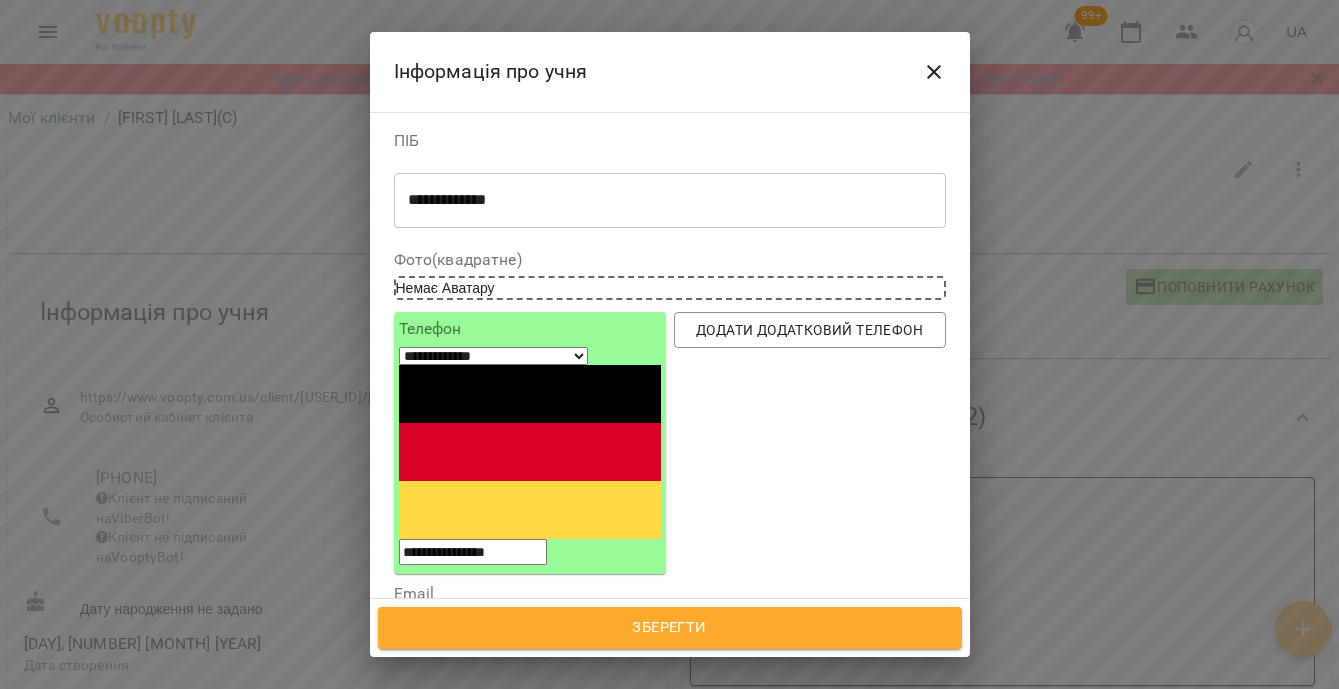 click on "Зберегти" at bounding box center (670, 628) 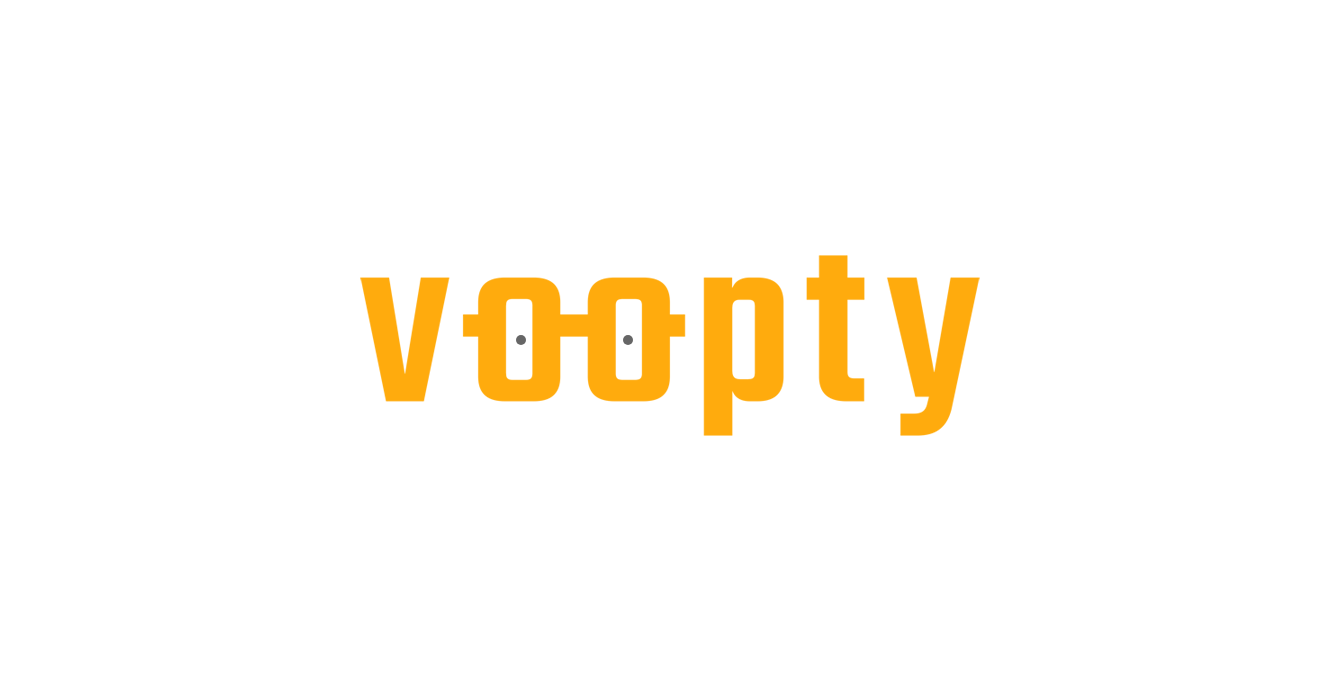 scroll, scrollTop: 0, scrollLeft: 0, axis: both 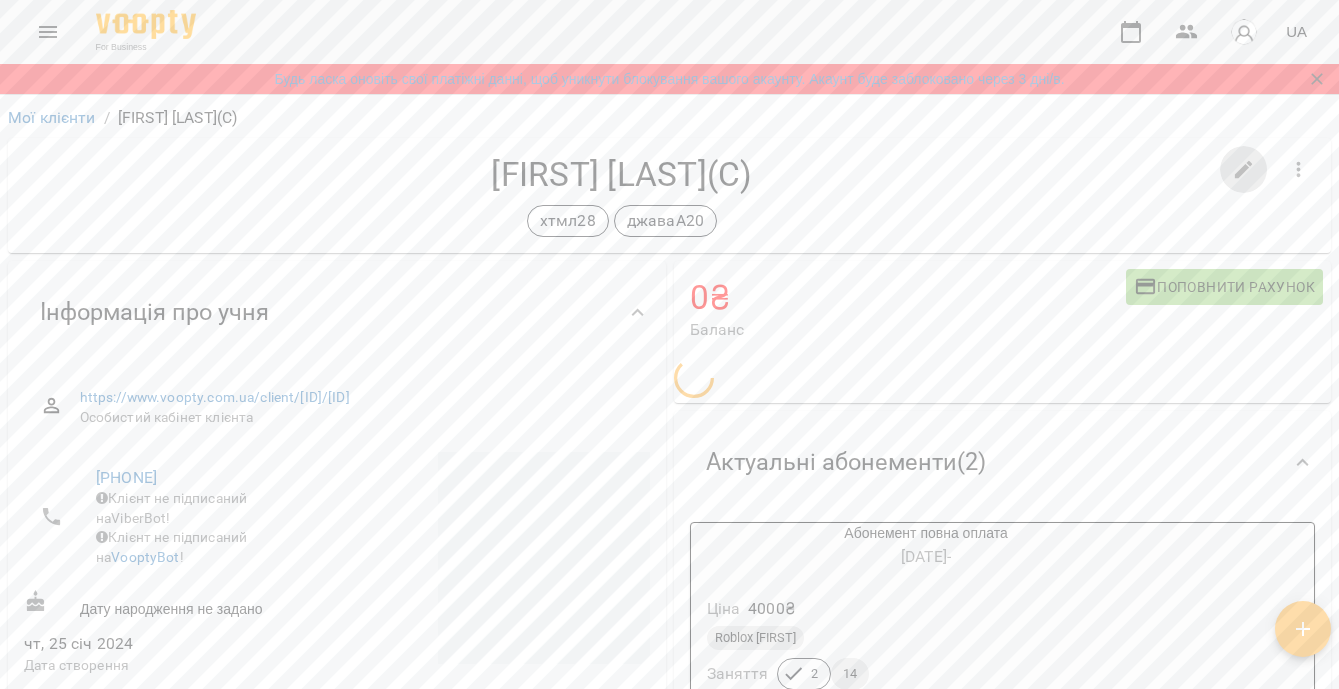 click at bounding box center [1244, 170] 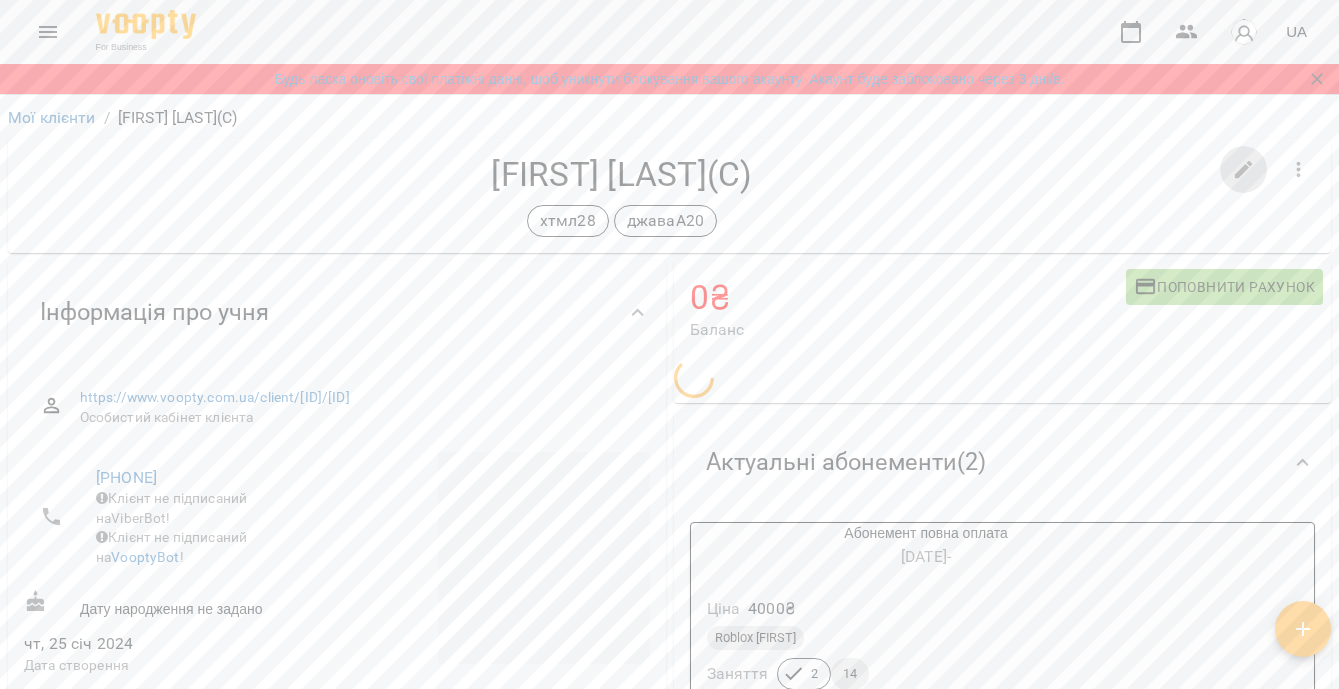 select on "**" 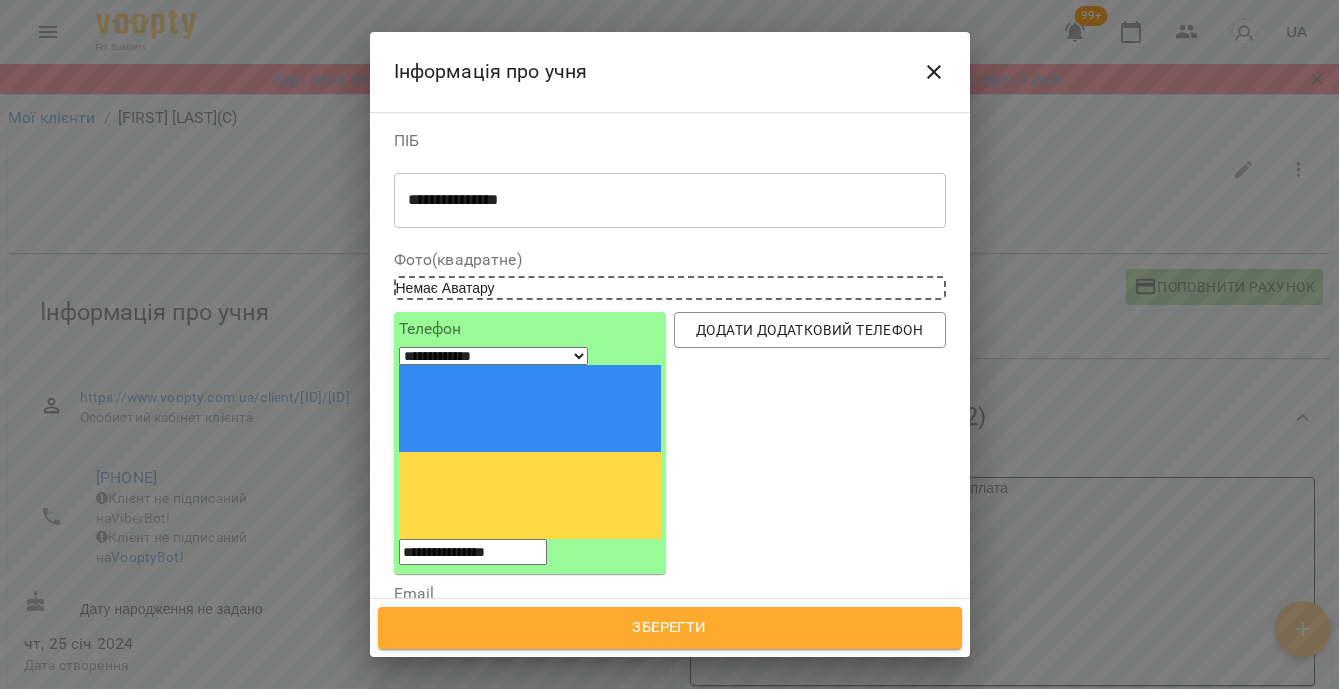 click on "хтмл28 джаваА20" at bounding box center (633, 748) 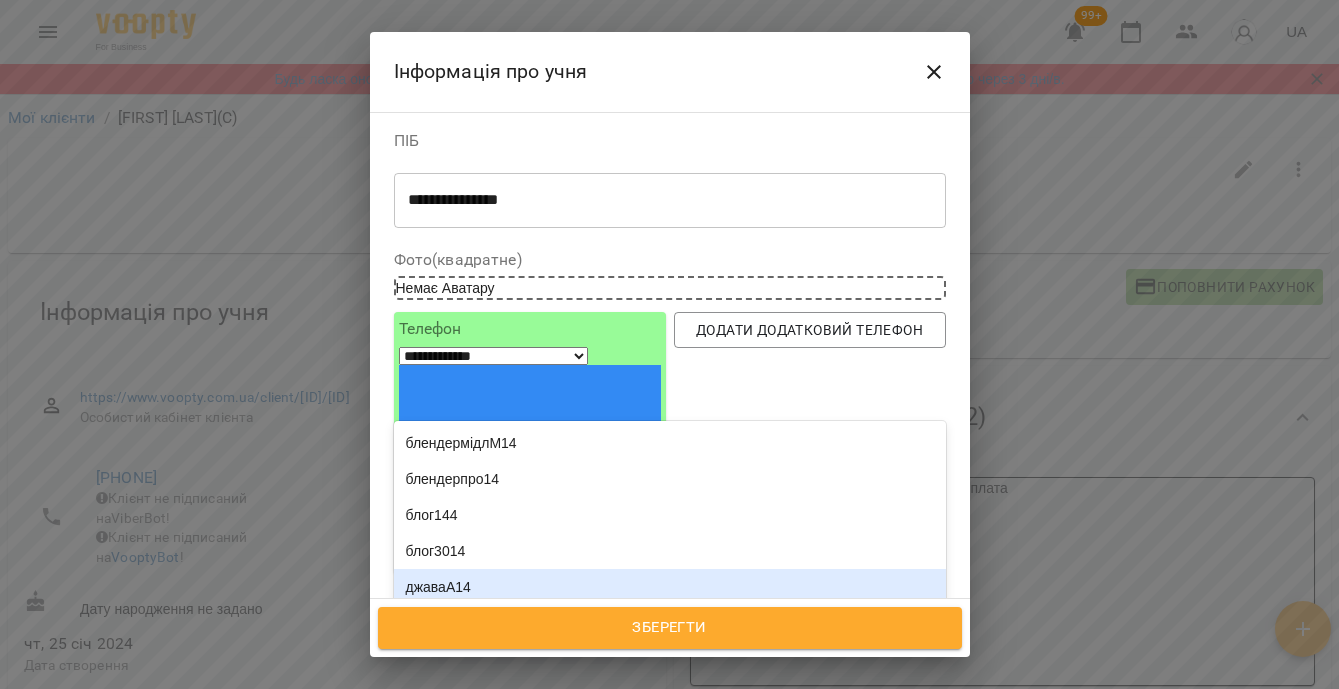 scroll, scrollTop: 4, scrollLeft: 0, axis: vertical 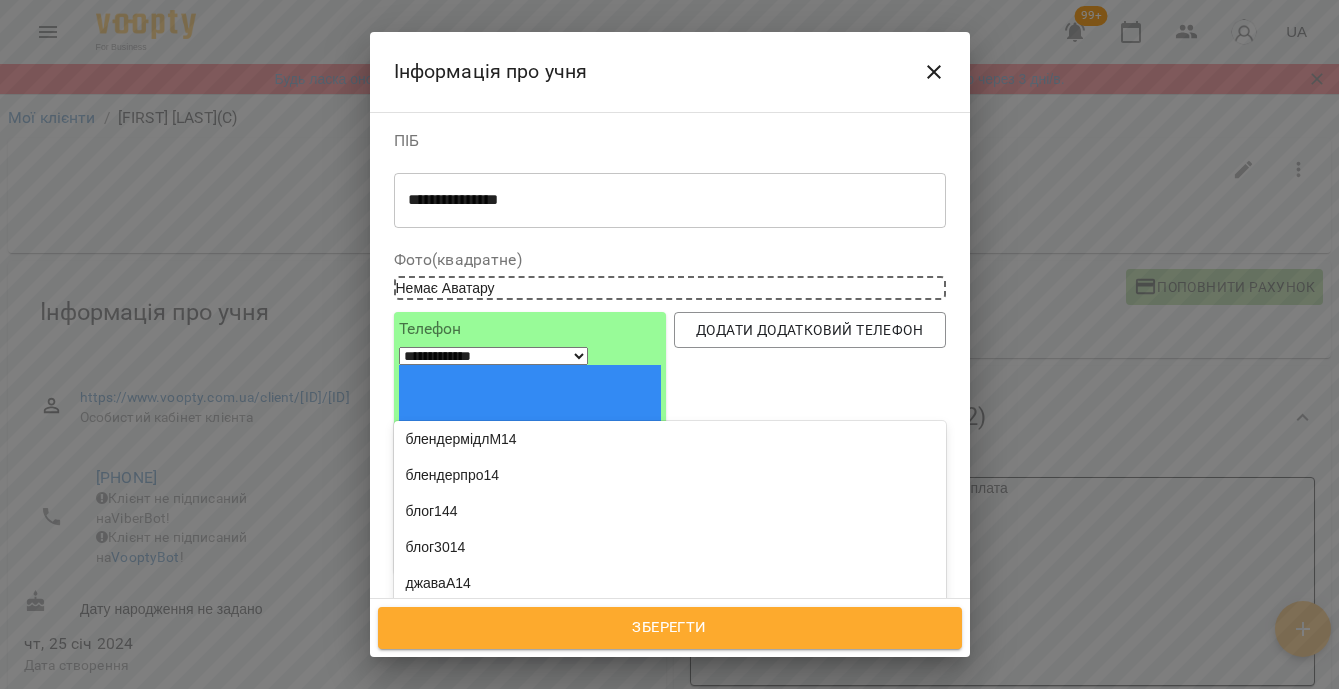 click on "джавапроА14" at bounding box center (670, 619) 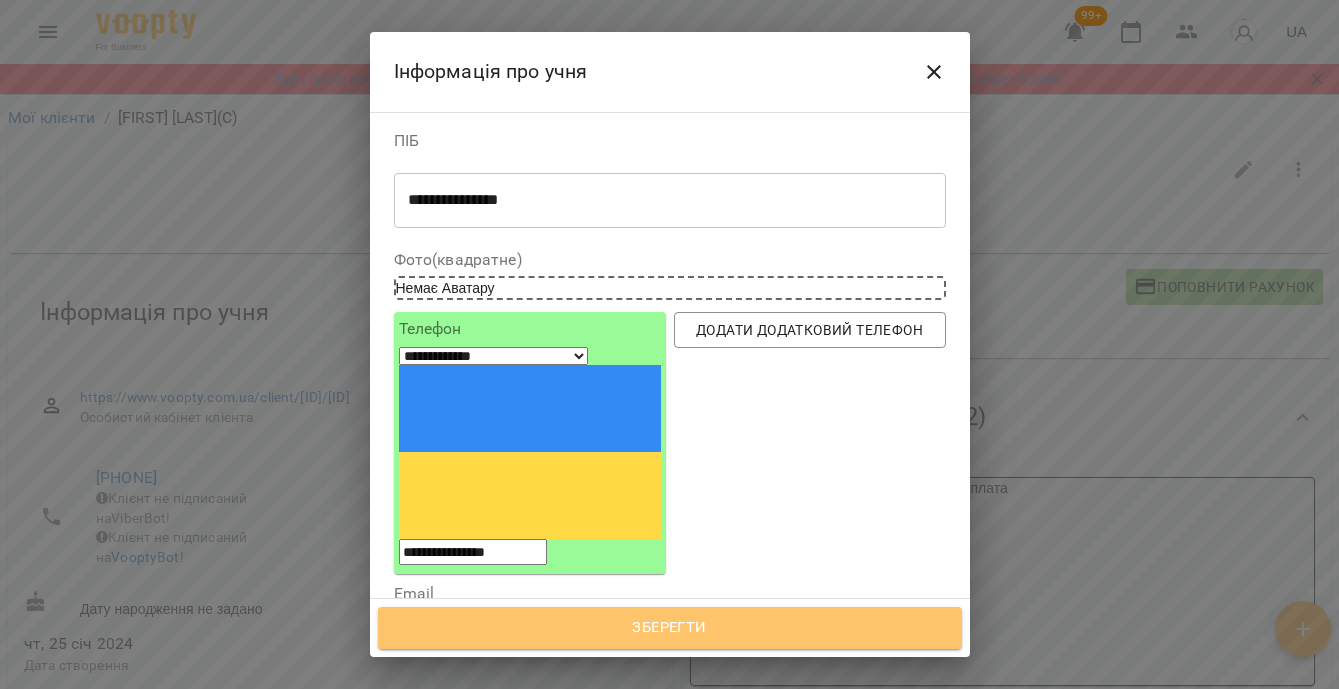 click on "Зберегти" at bounding box center (670, 628) 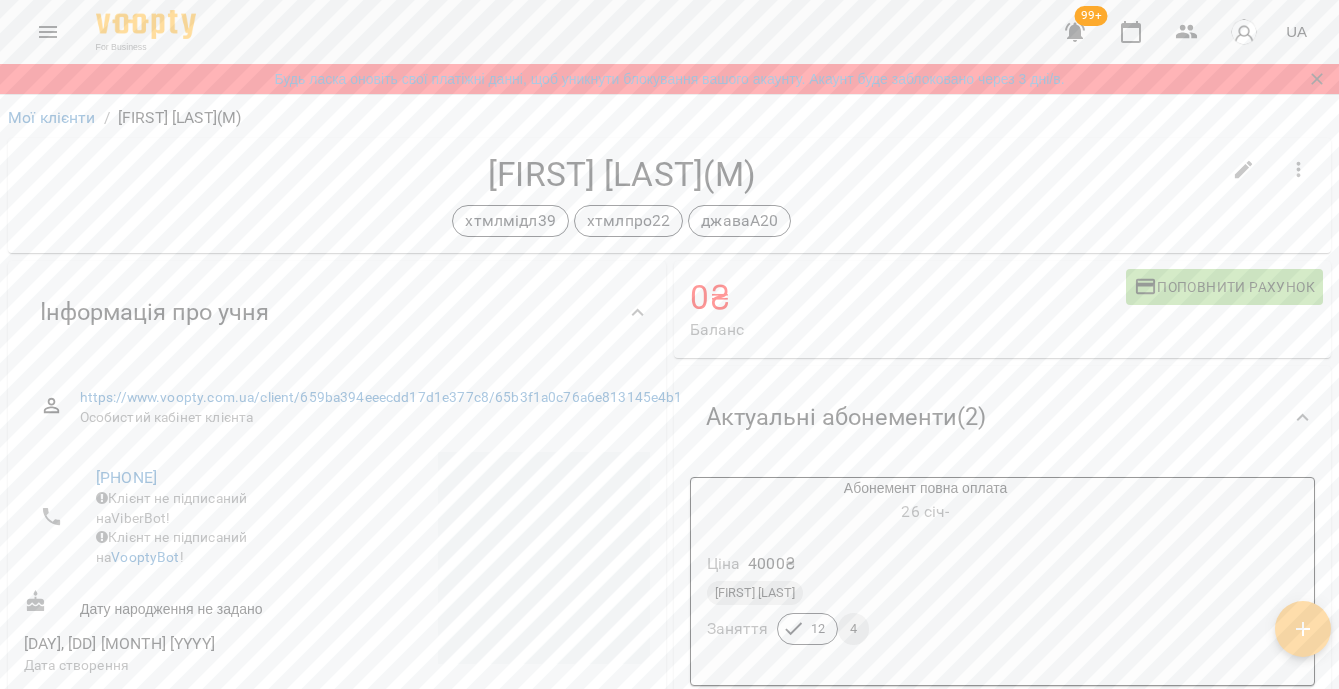 scroll, scrollTop: 0, scrollLeft: 0, axis: both 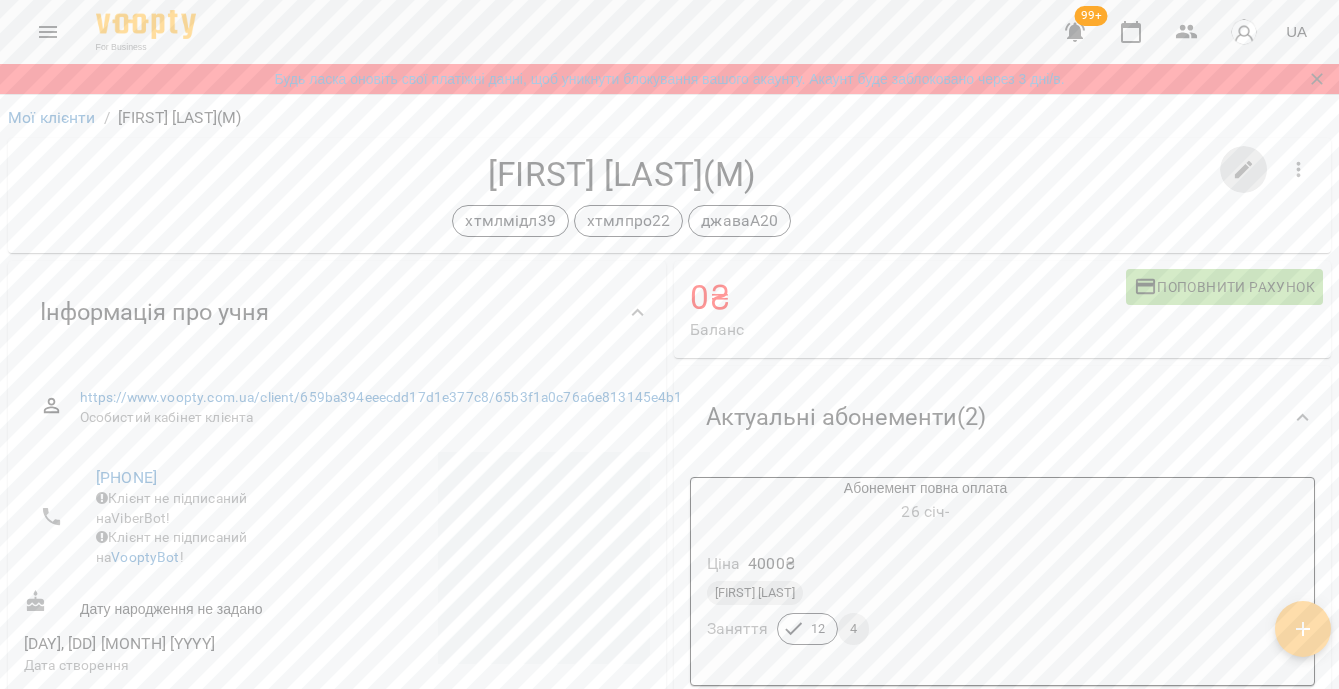 click 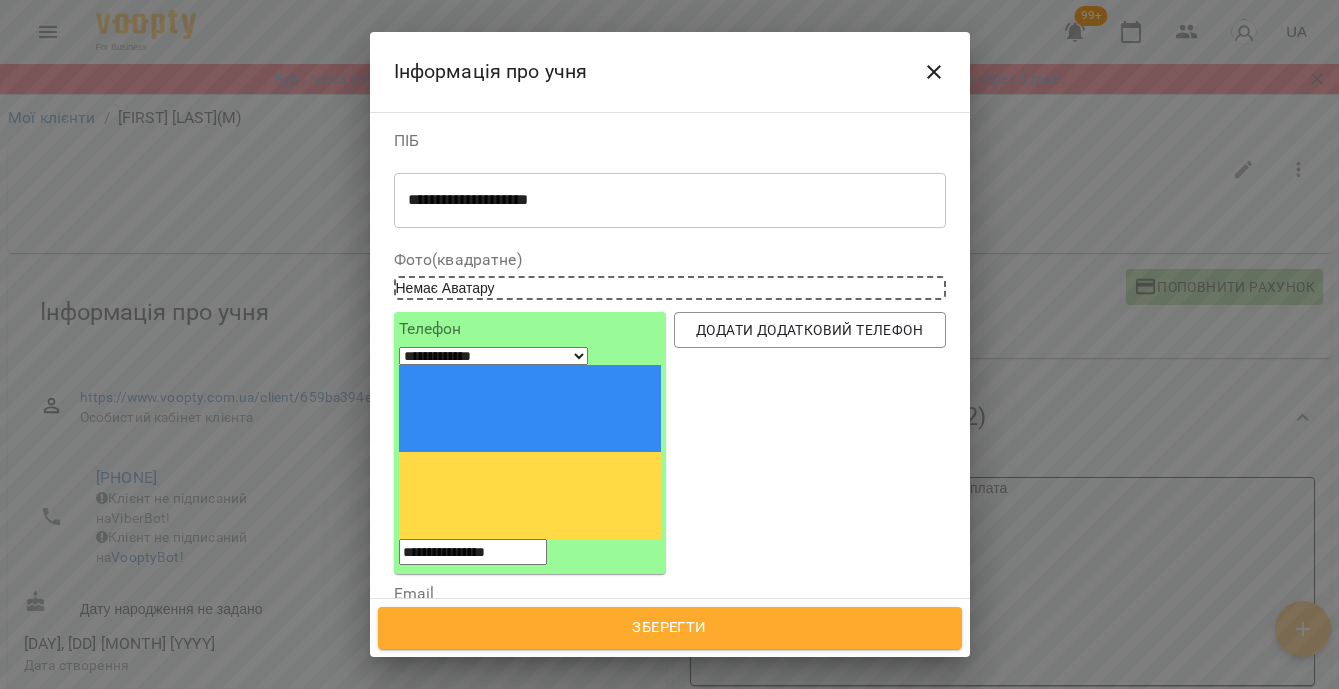click on "хтмлмідл39 хтмлпро22 джаваА20" at bounding box center (633, 748) 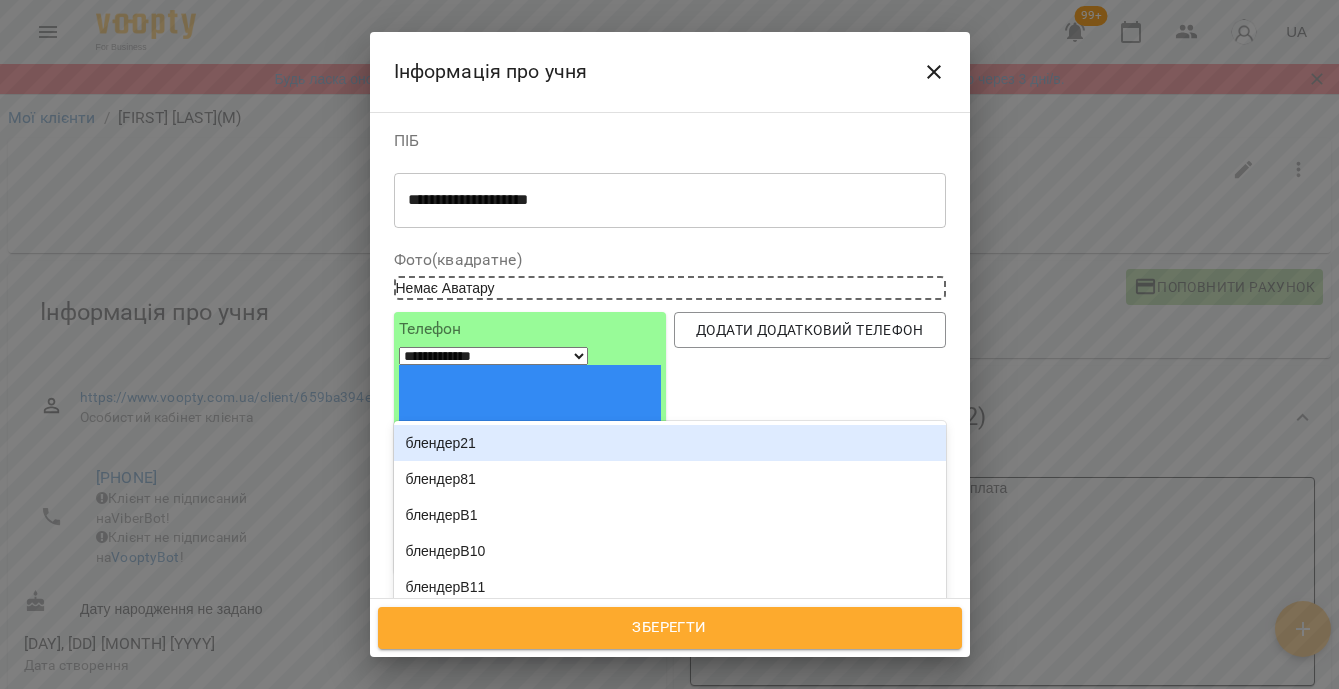 type on "**" 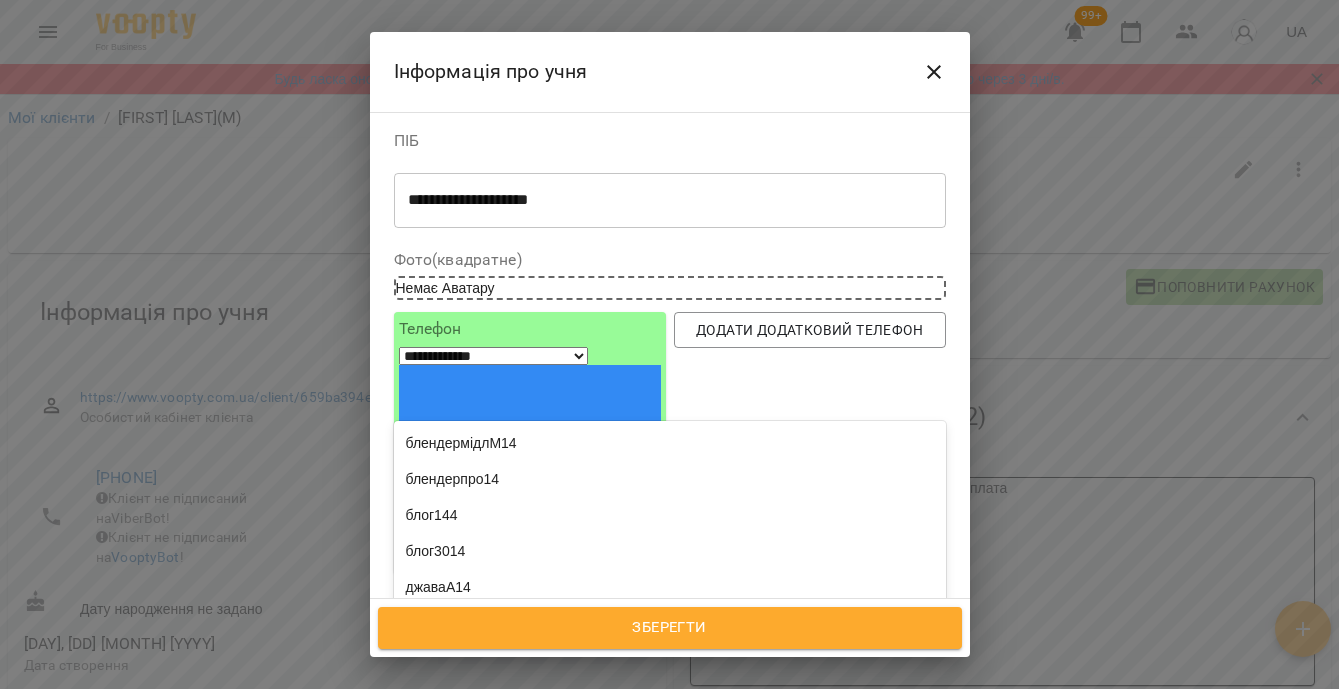 click on "джавапроА14" at bounding box center (670, 623) 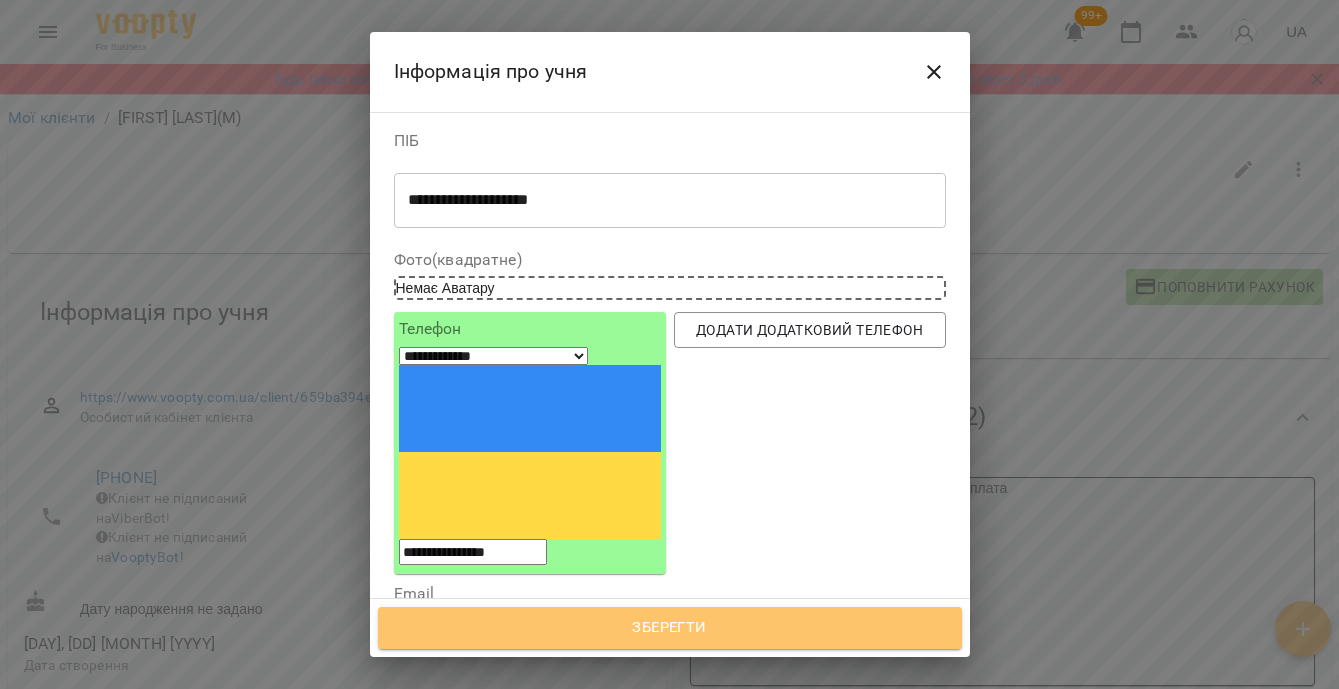 click on "Зберегти" at bounding box center (670, 628) 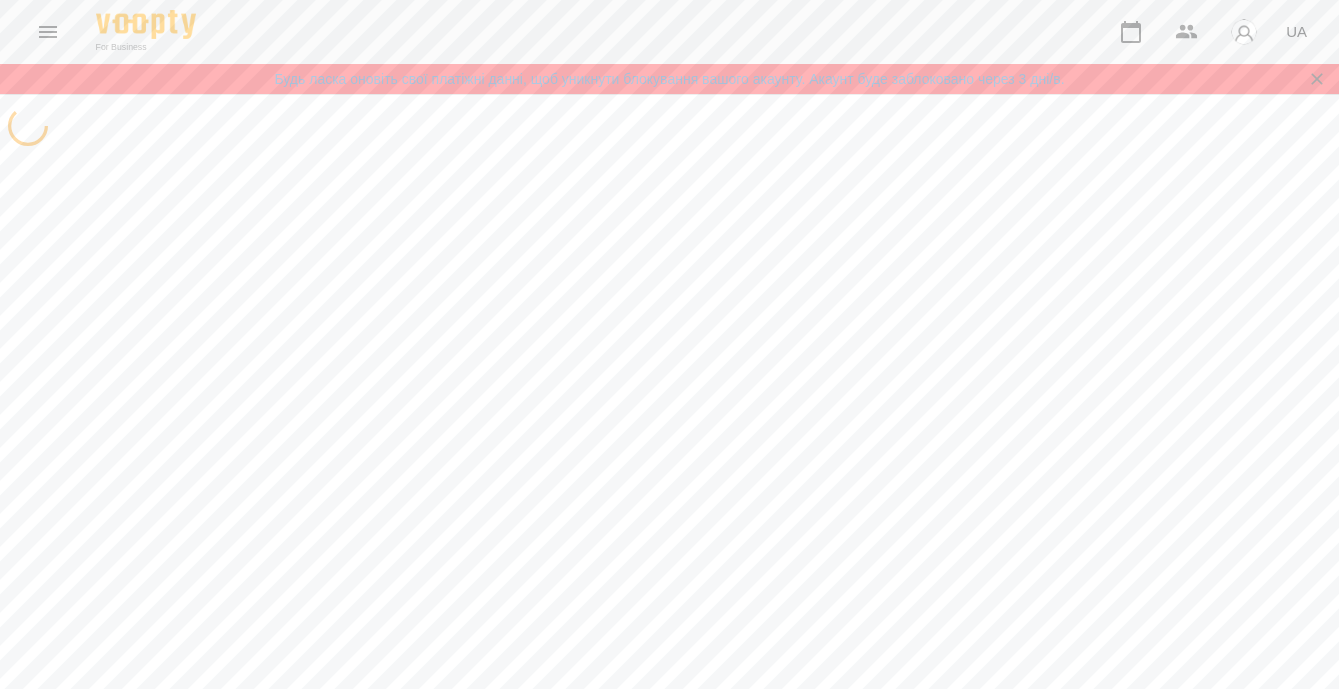 scroll, scrollTop: 0, scrollLeft: 0, axis: both 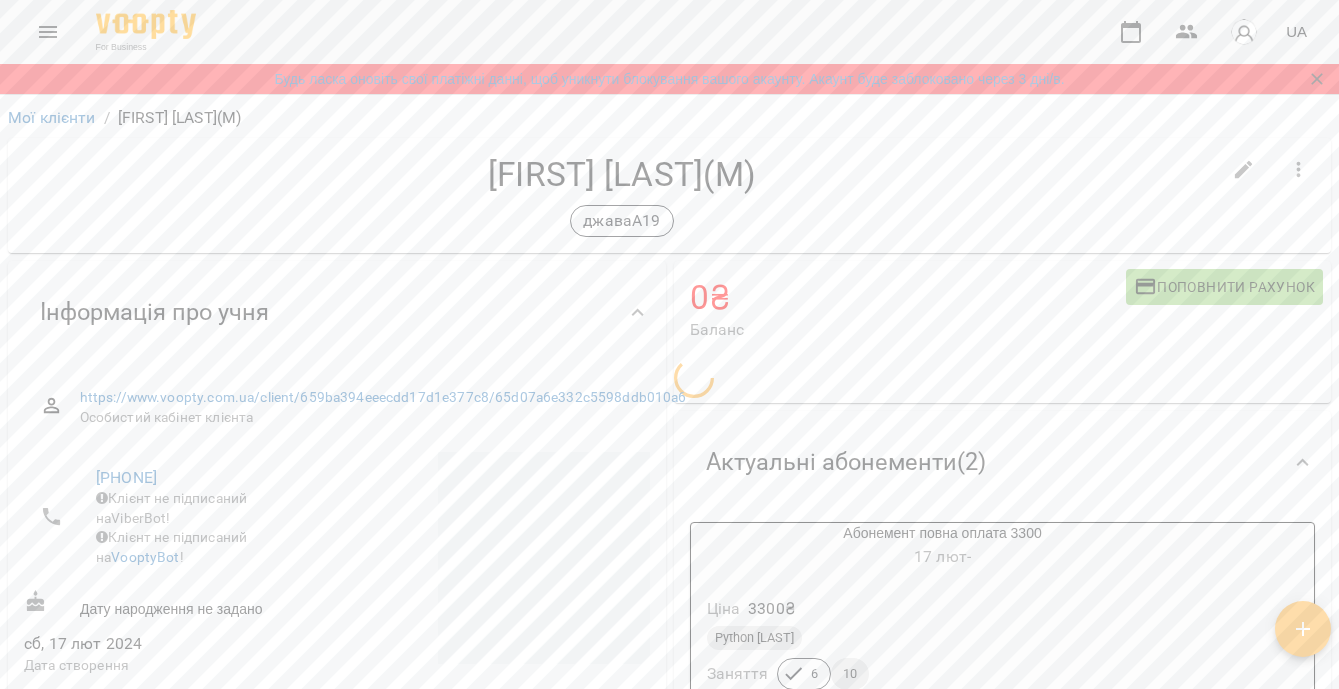 click 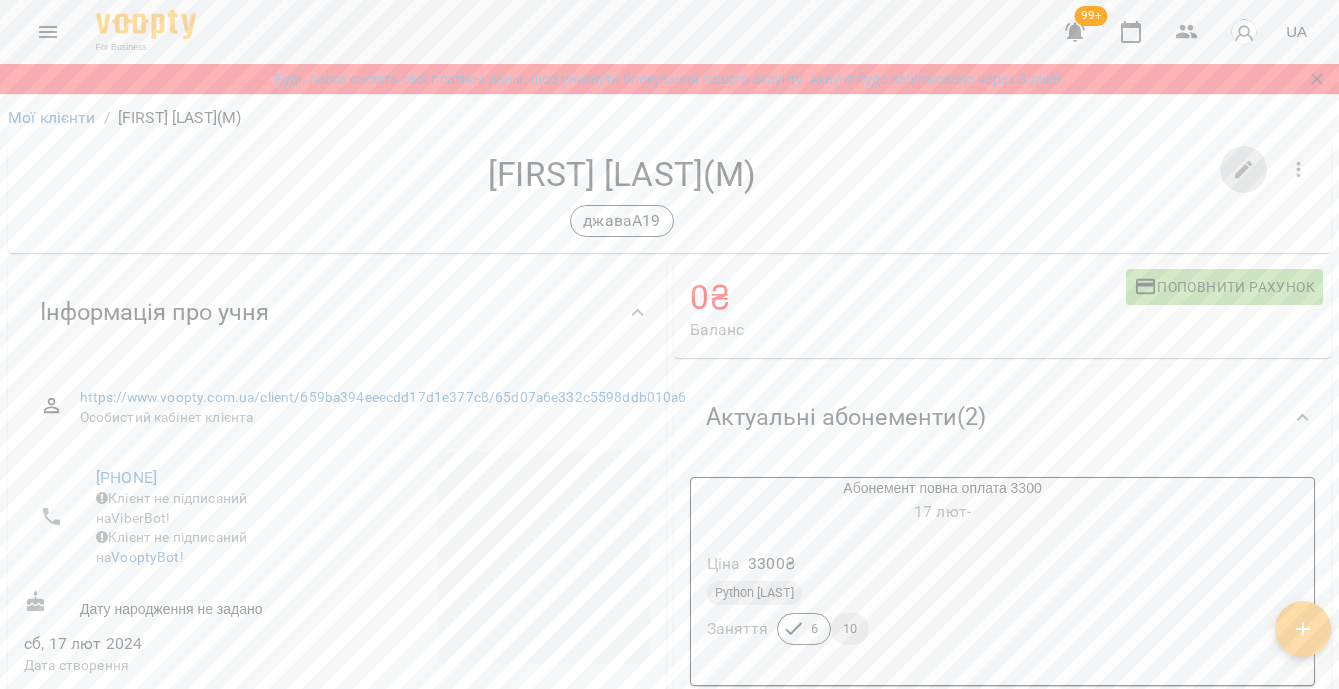 click 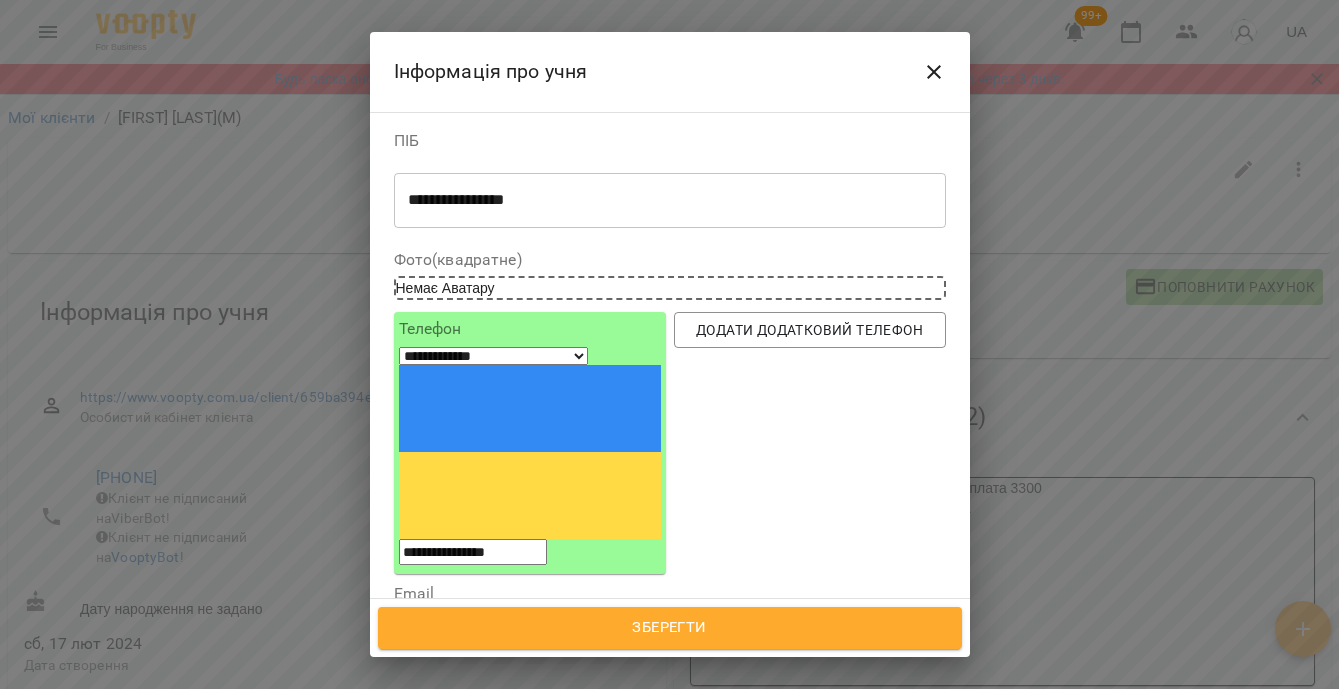 click on "джаваА19" at bounding box center [633, 748] 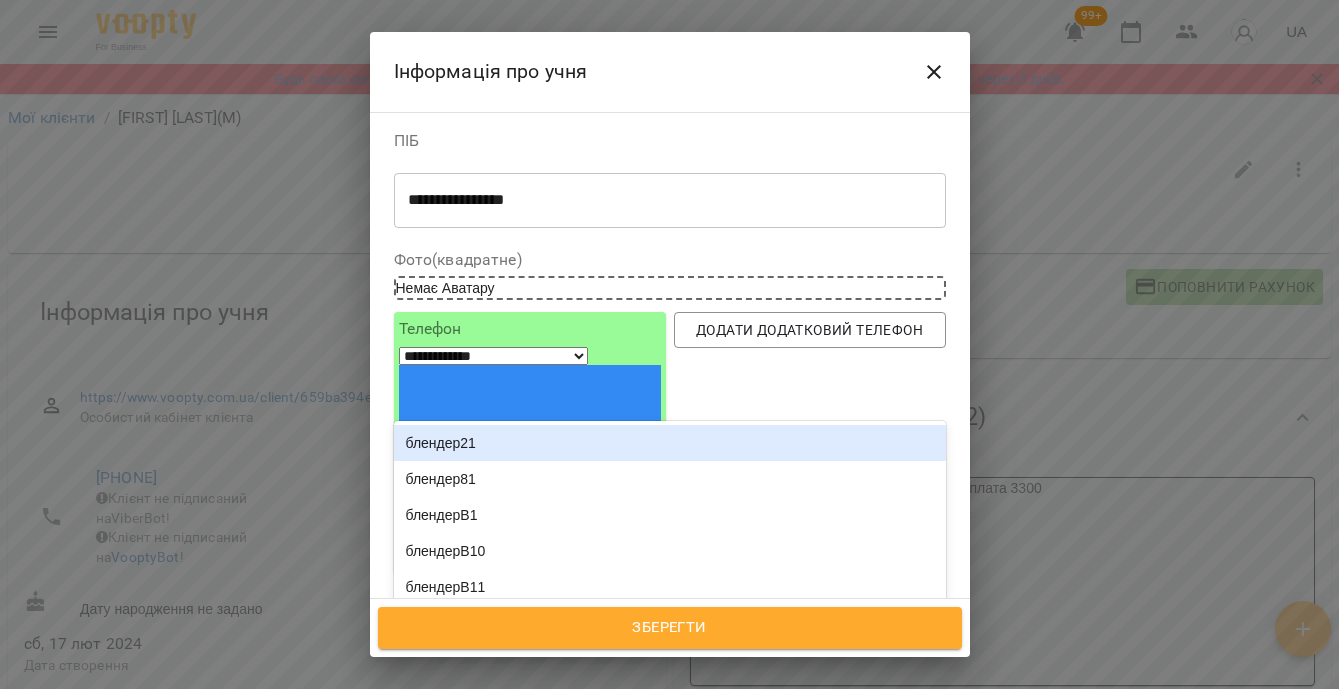 type on "**" 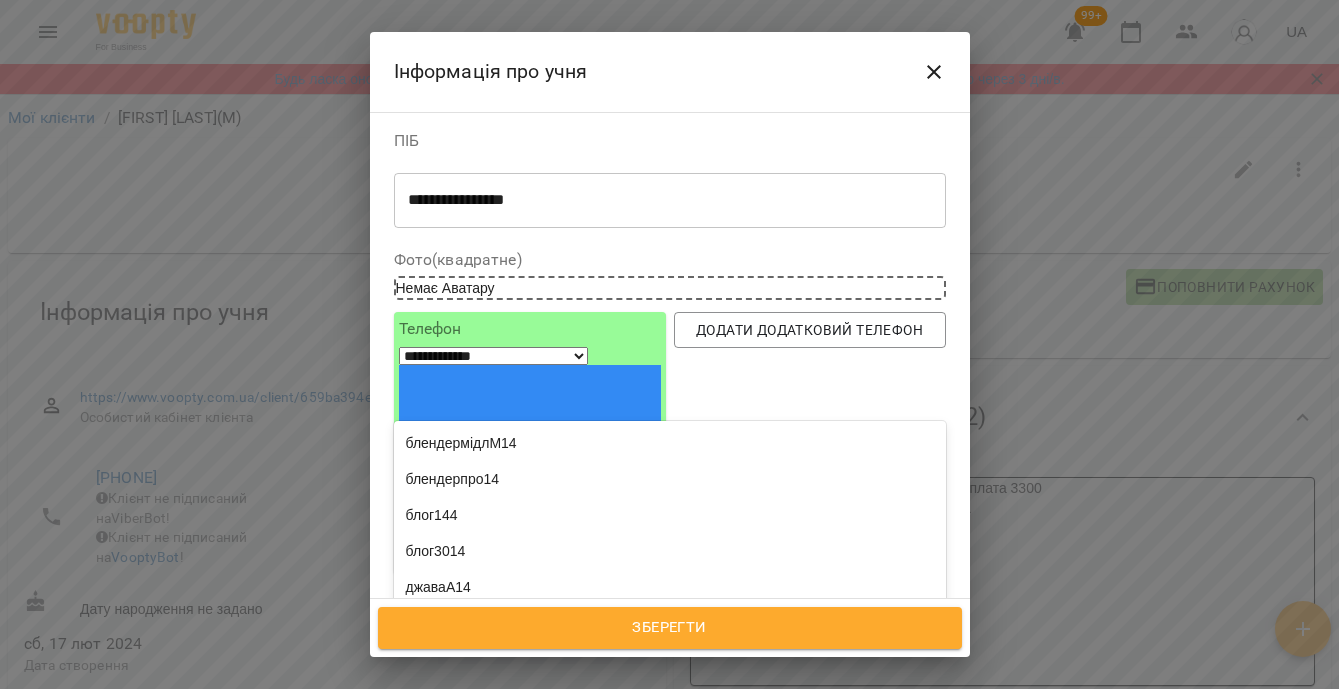 click on "джавапроА14" at bounding box center [670, 623] 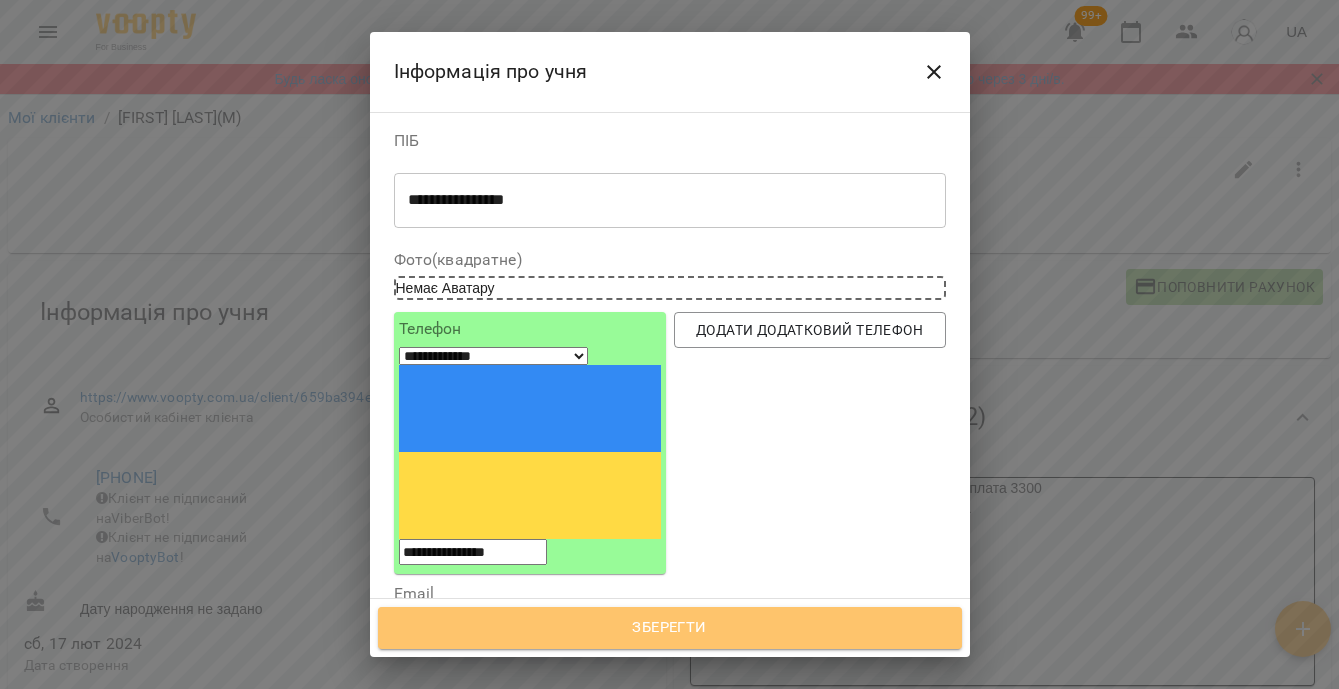 click on "Зберегти" at bounding box center (670, 628) 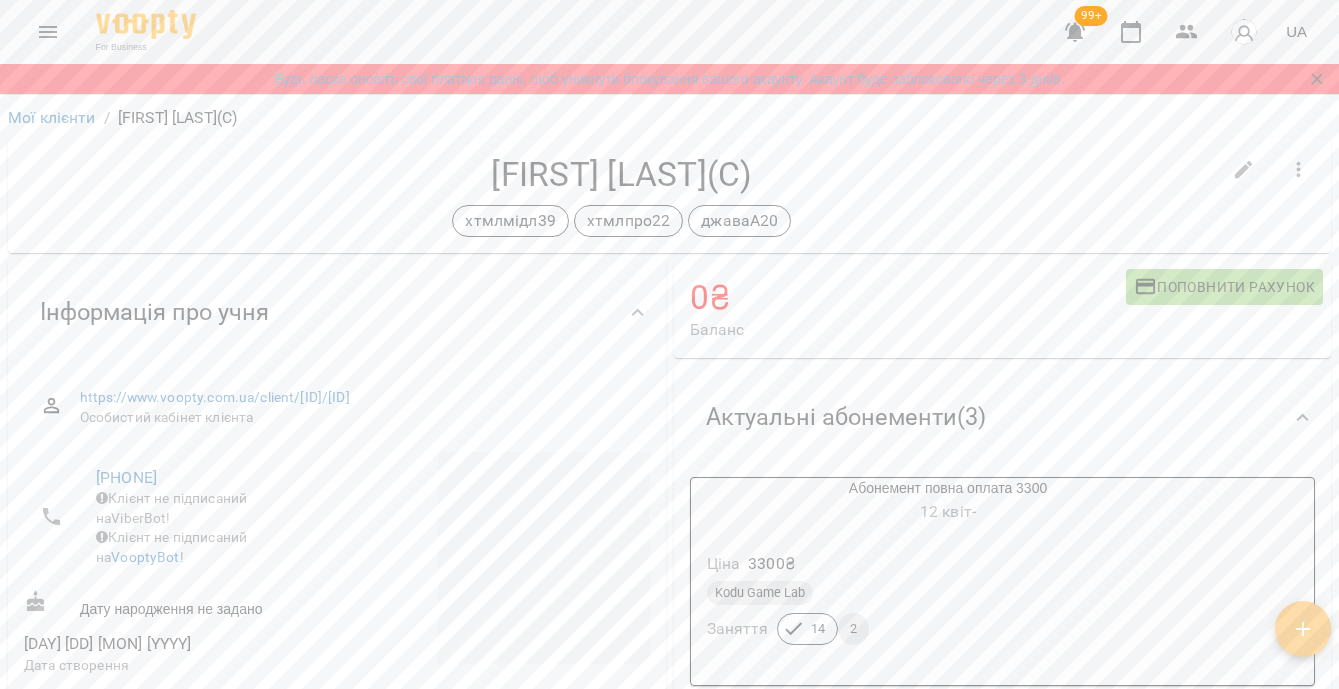 scroll, scrollTop: 0, scrollLeft: 0, axis: both 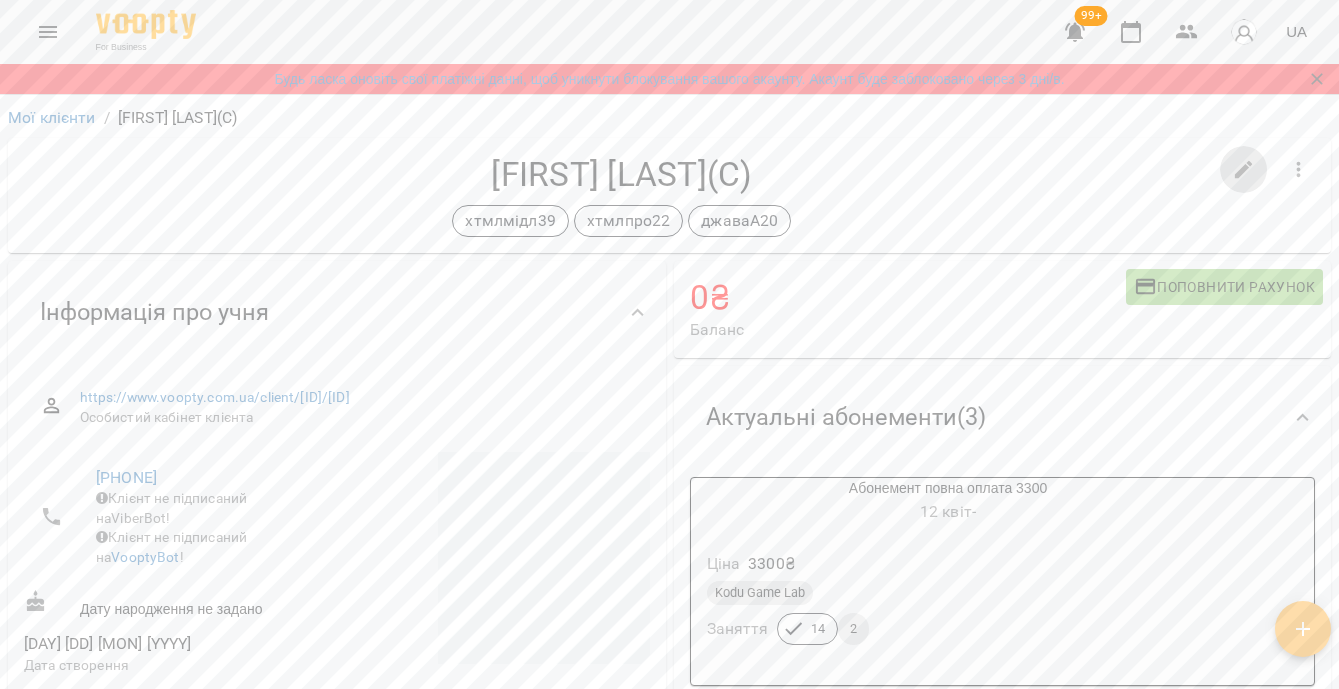 click 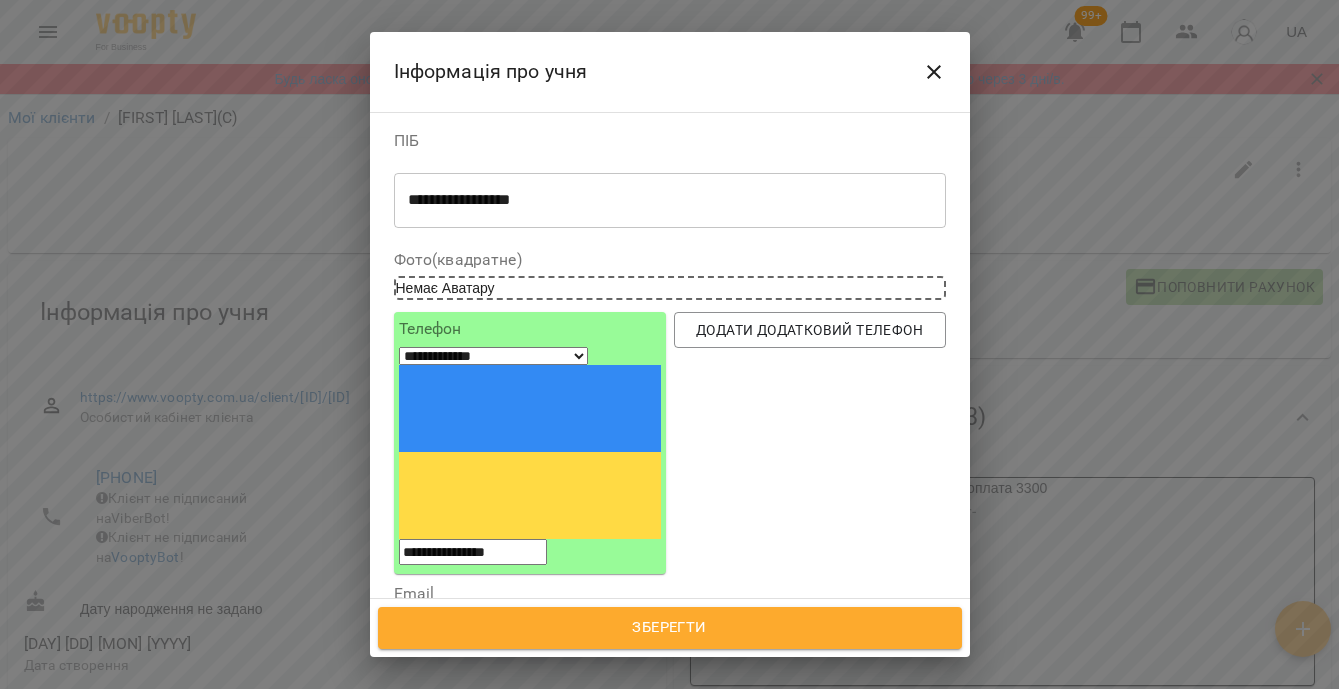 click on "хтмлмідл39 хтмлпро22 джаваА20" at bounding box center (633, 748) 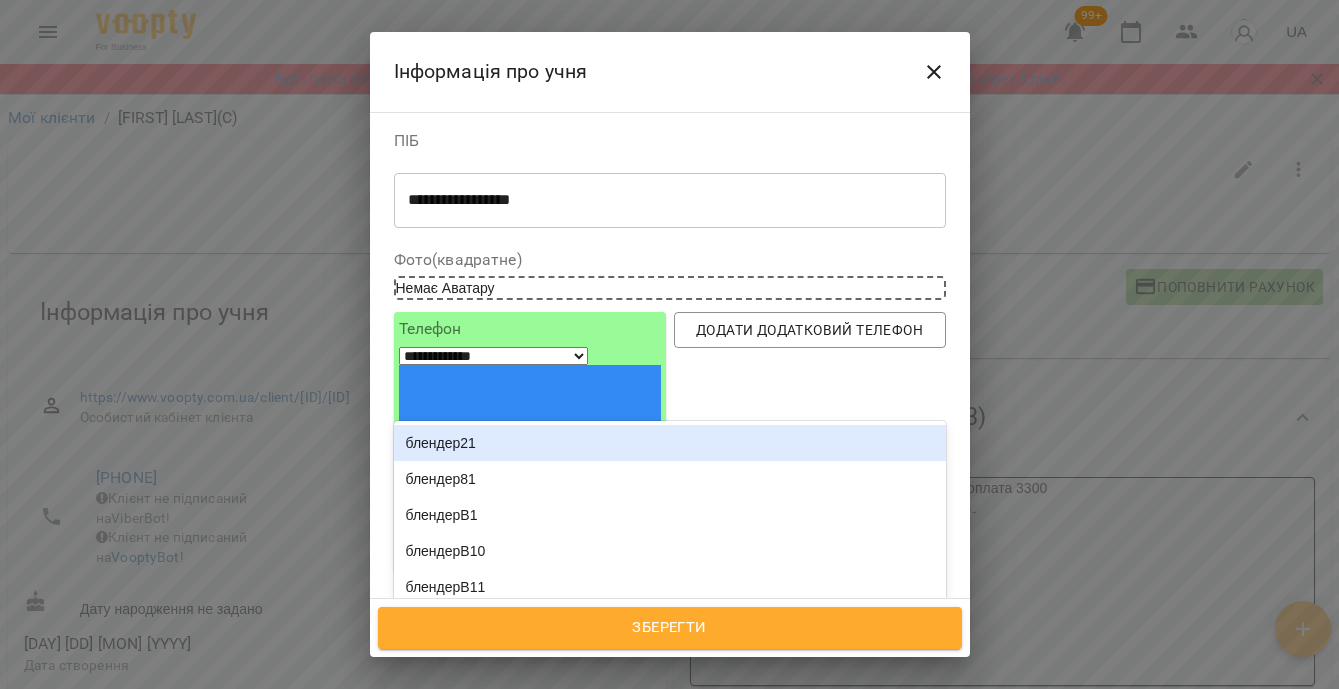 type on "**" 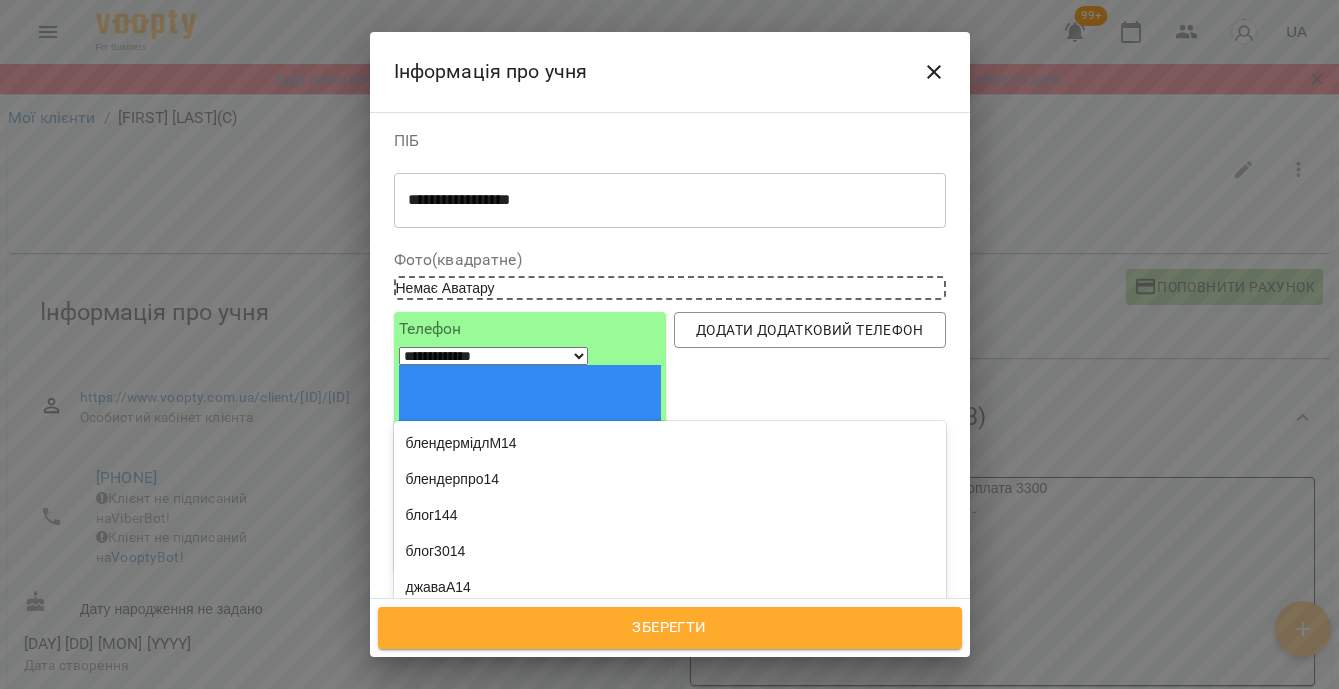 click on "джавапроА14" at bounding box center (670, 623) 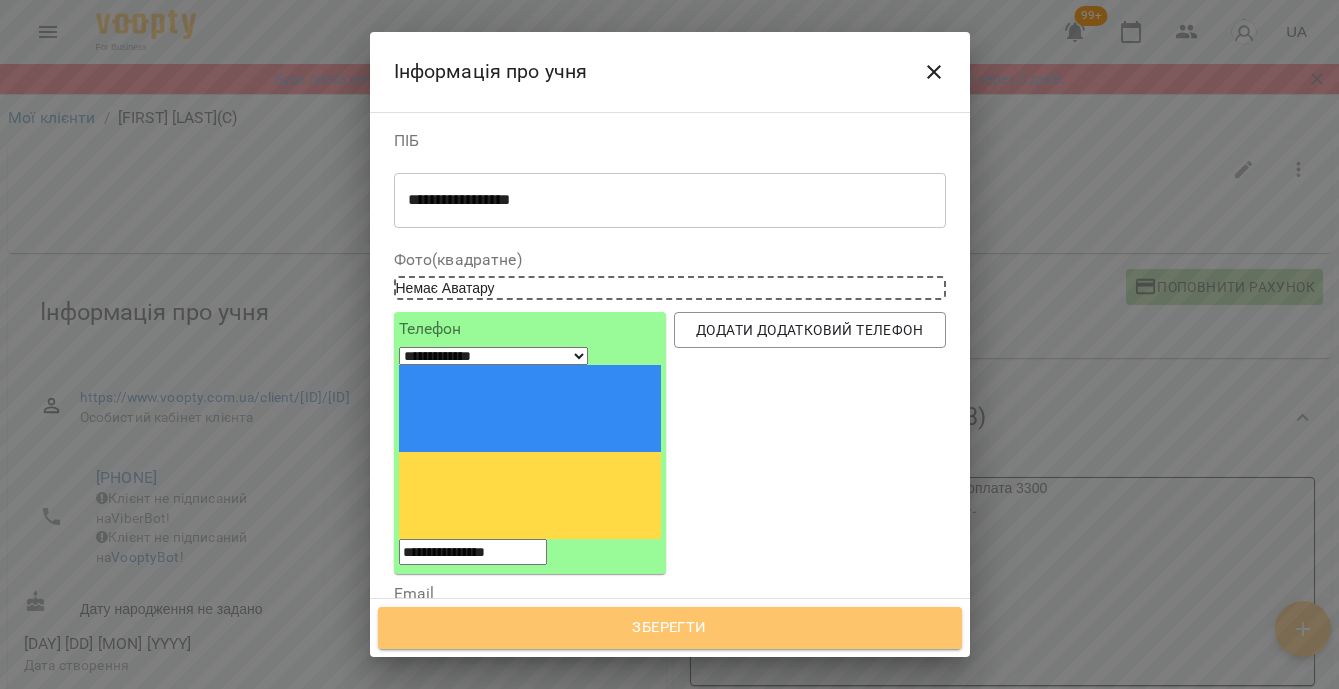 click on "Зберегти" at bounding box center [670, 628] 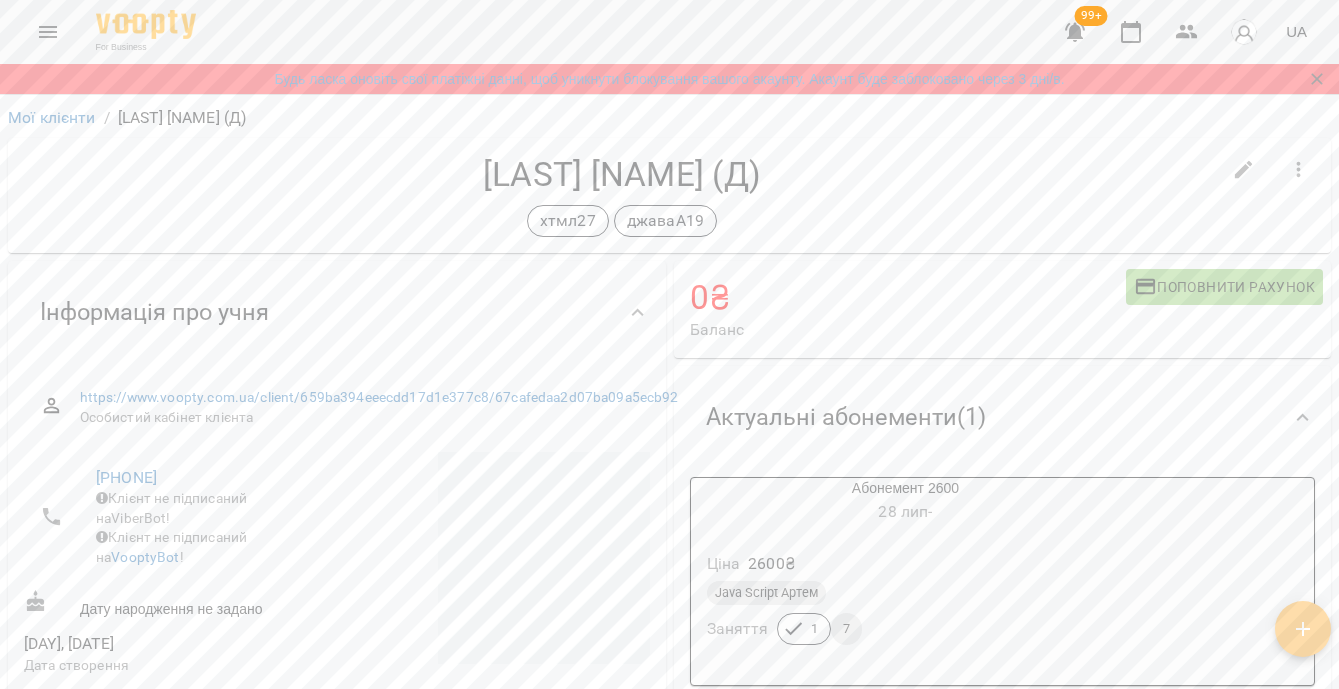 scroll, scrollTop: 0, scrollLeft: 0, axis: both 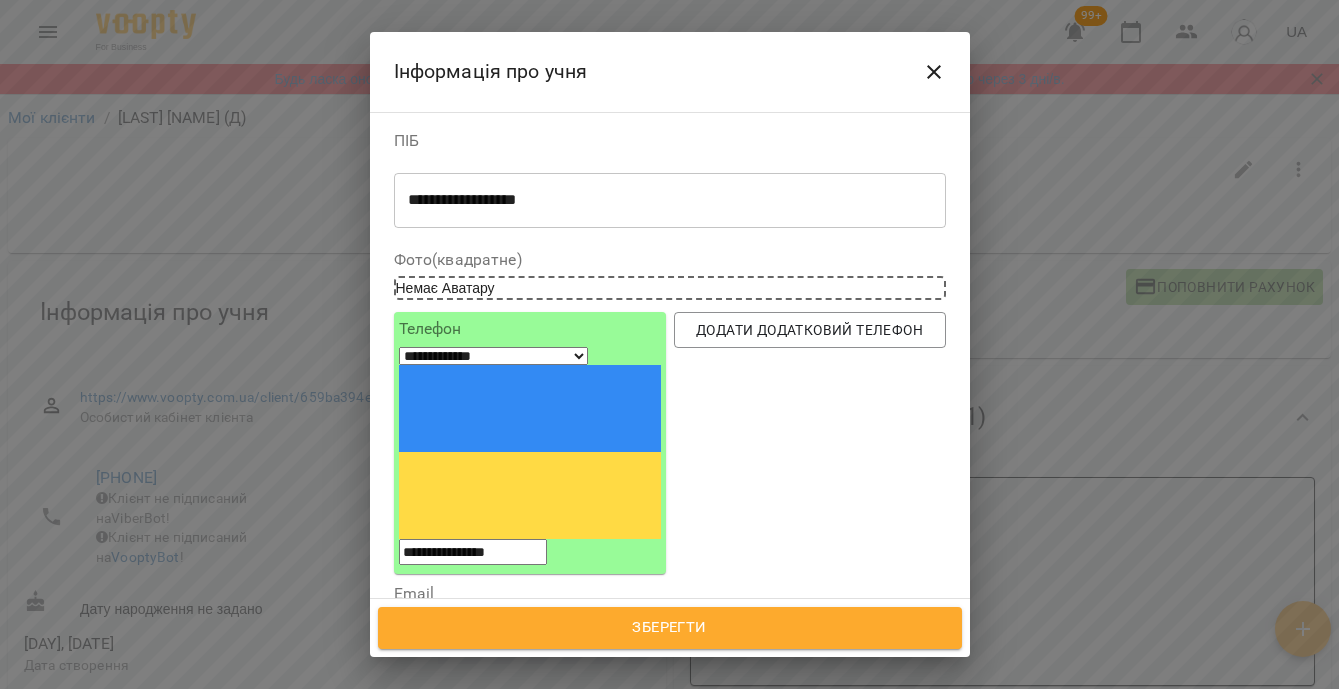 click on "хтмл27 джаваА19" at bounding box center [633, 748] 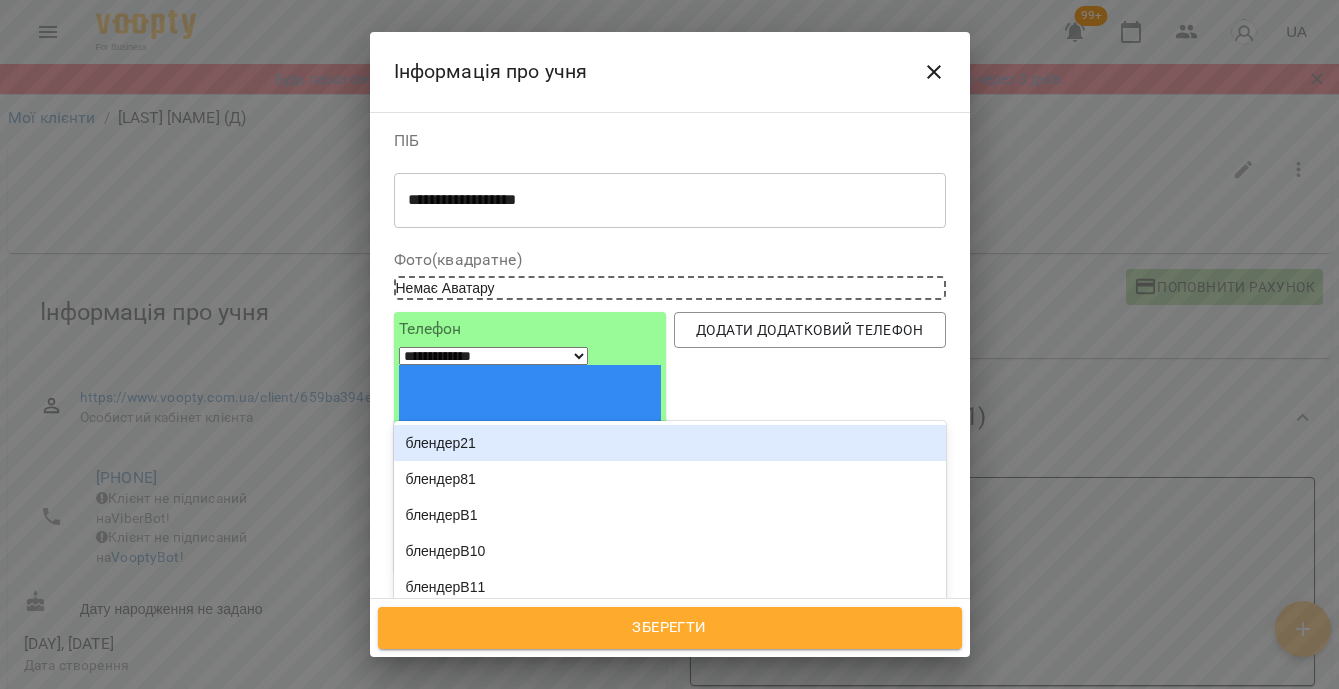 type on "**" 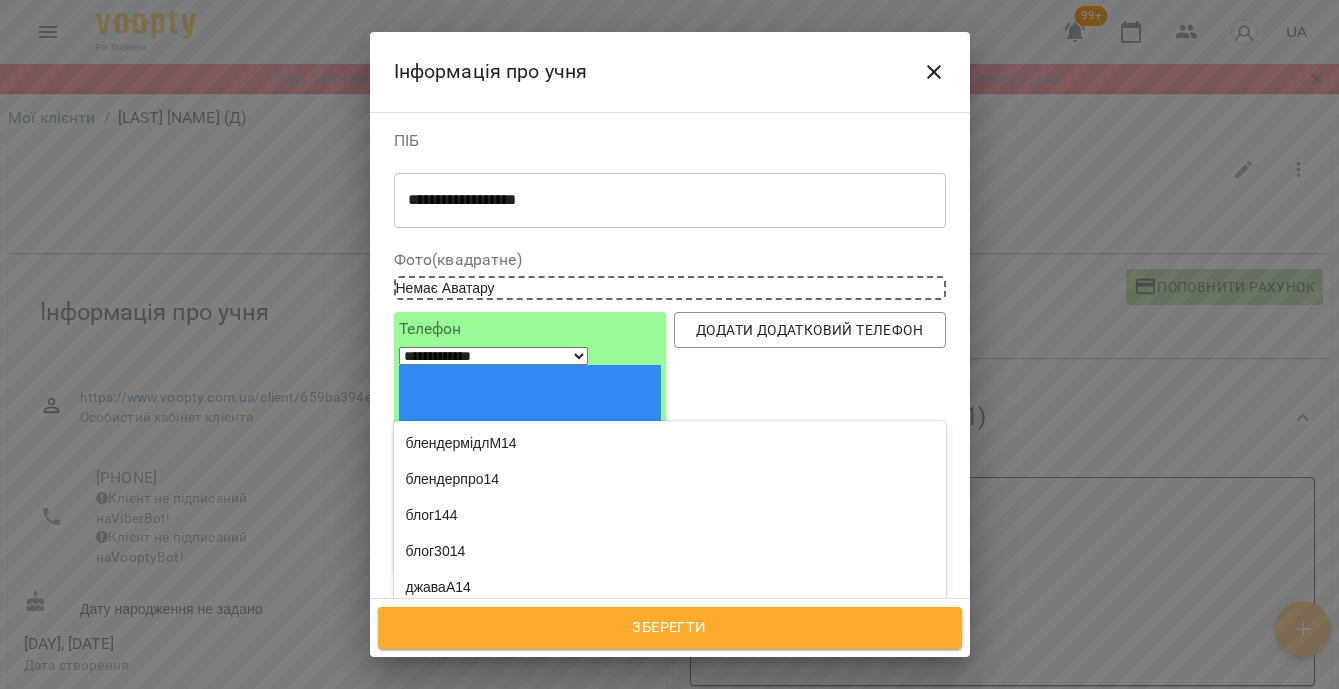 click on "джавапроА14" at bounding box center (670, 623) 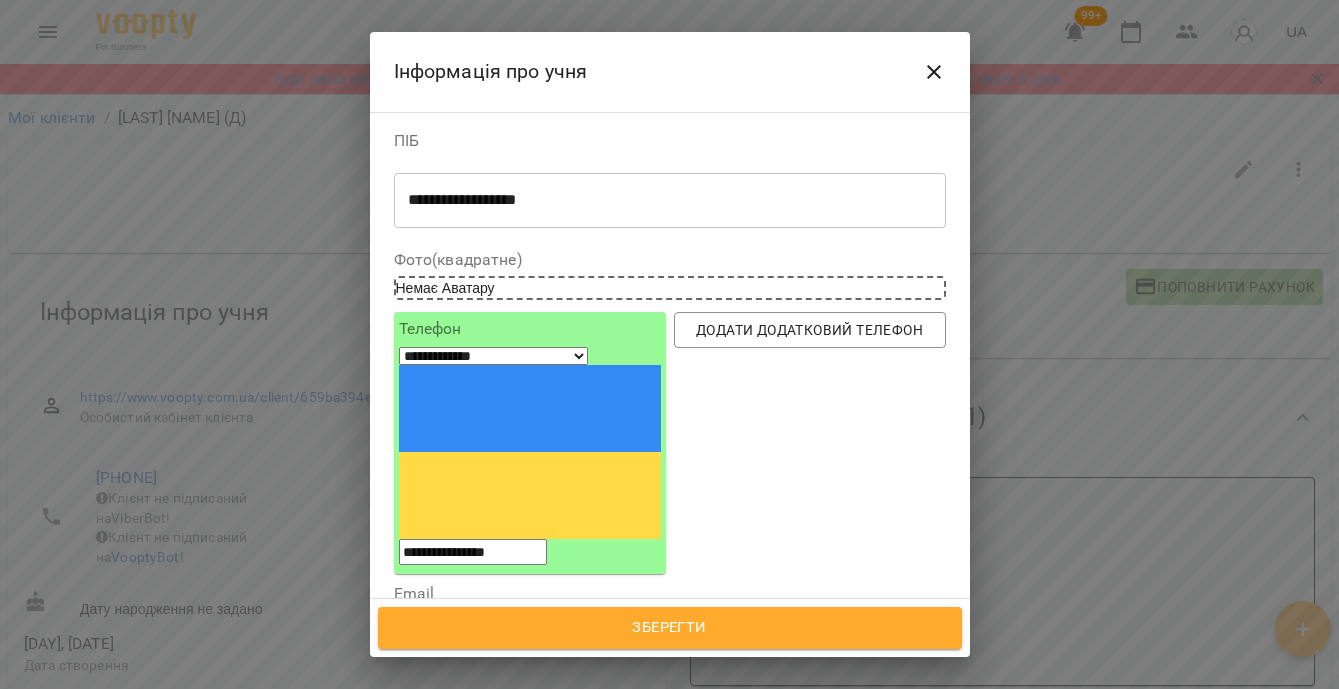 click on "Зберегти" at bounding box center (670, 628) 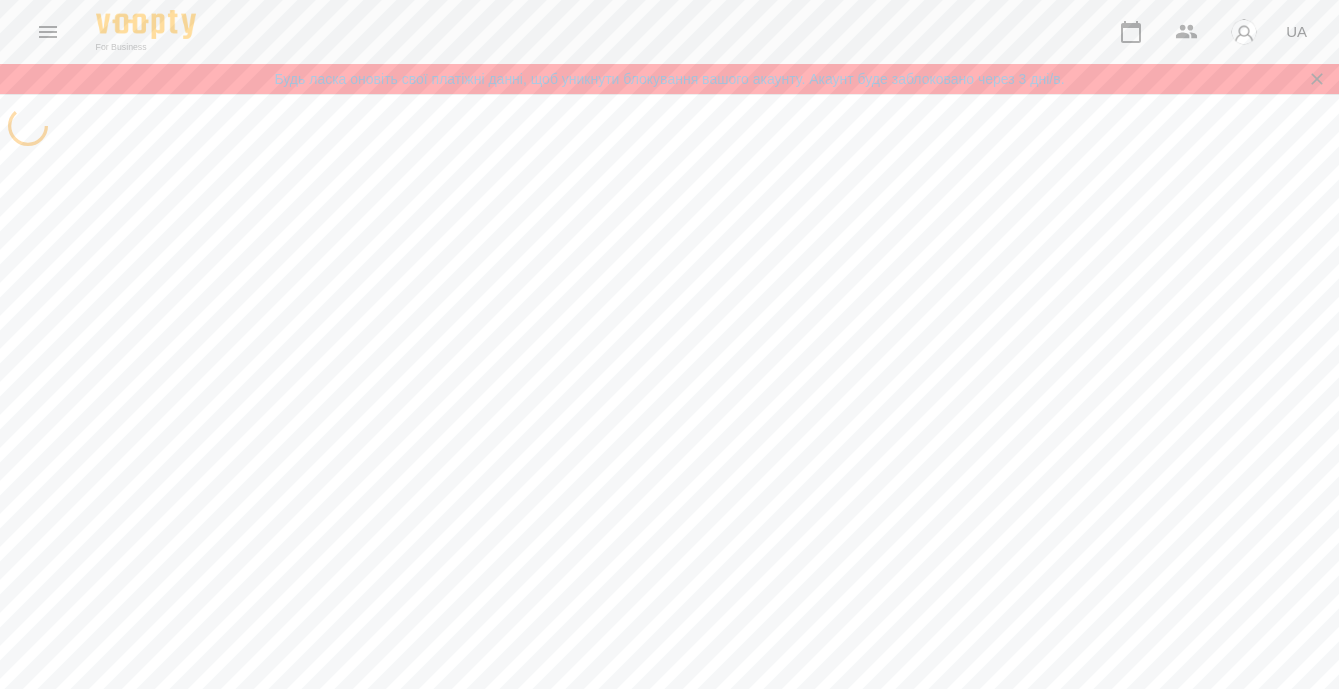 scroll, scrollTop: 0, scrollLeft: 0, axis: both 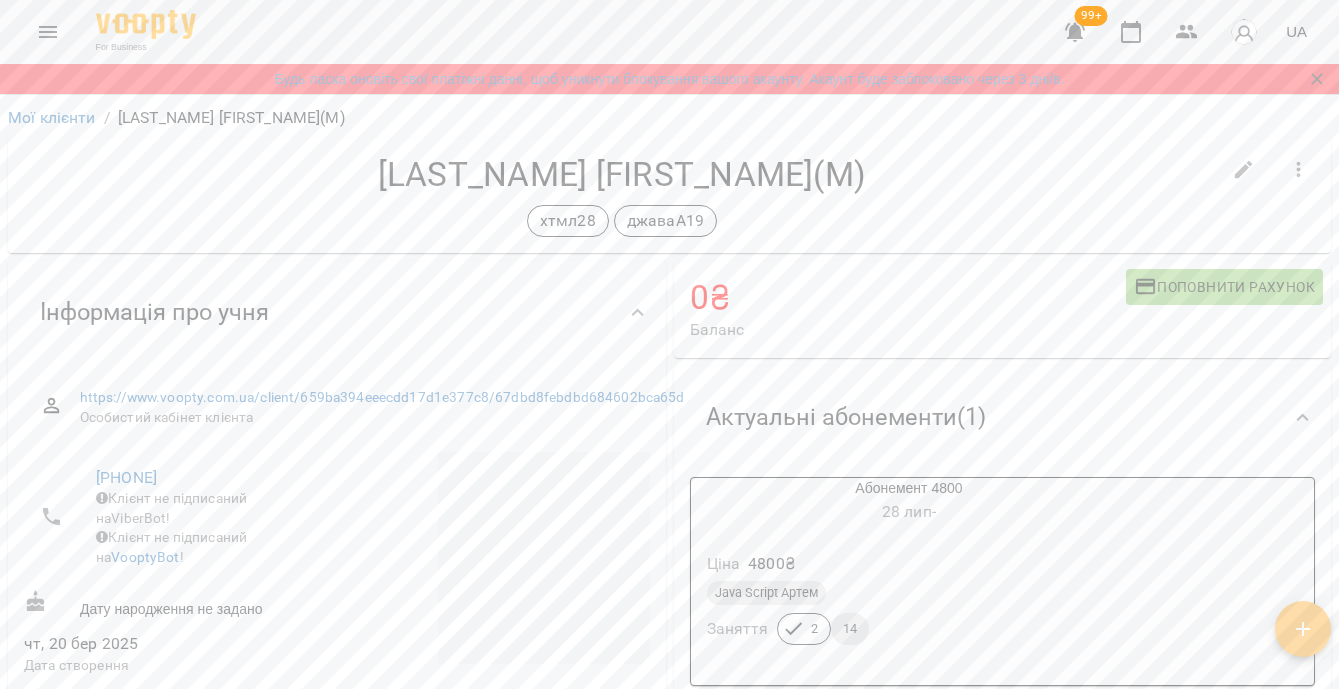 click at bounding box center (1244, 170) 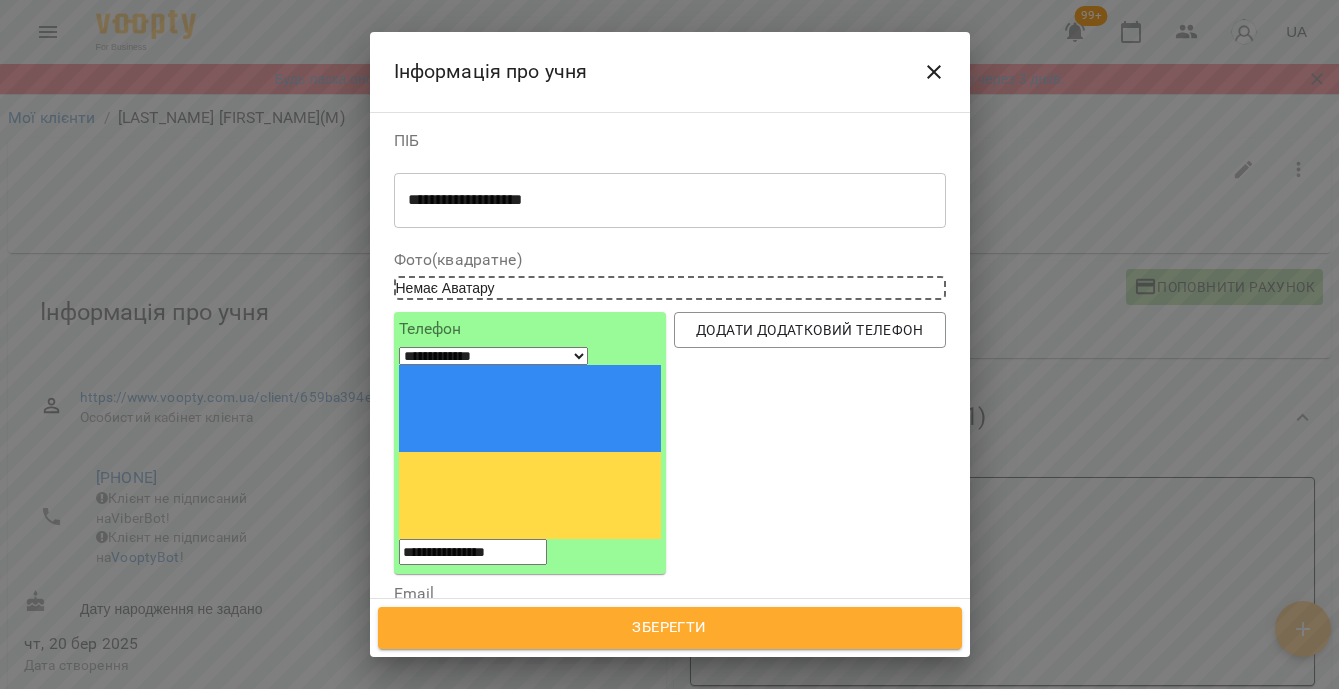 click on "хтмл28 джаваА19" at bounding box center [633, 748] 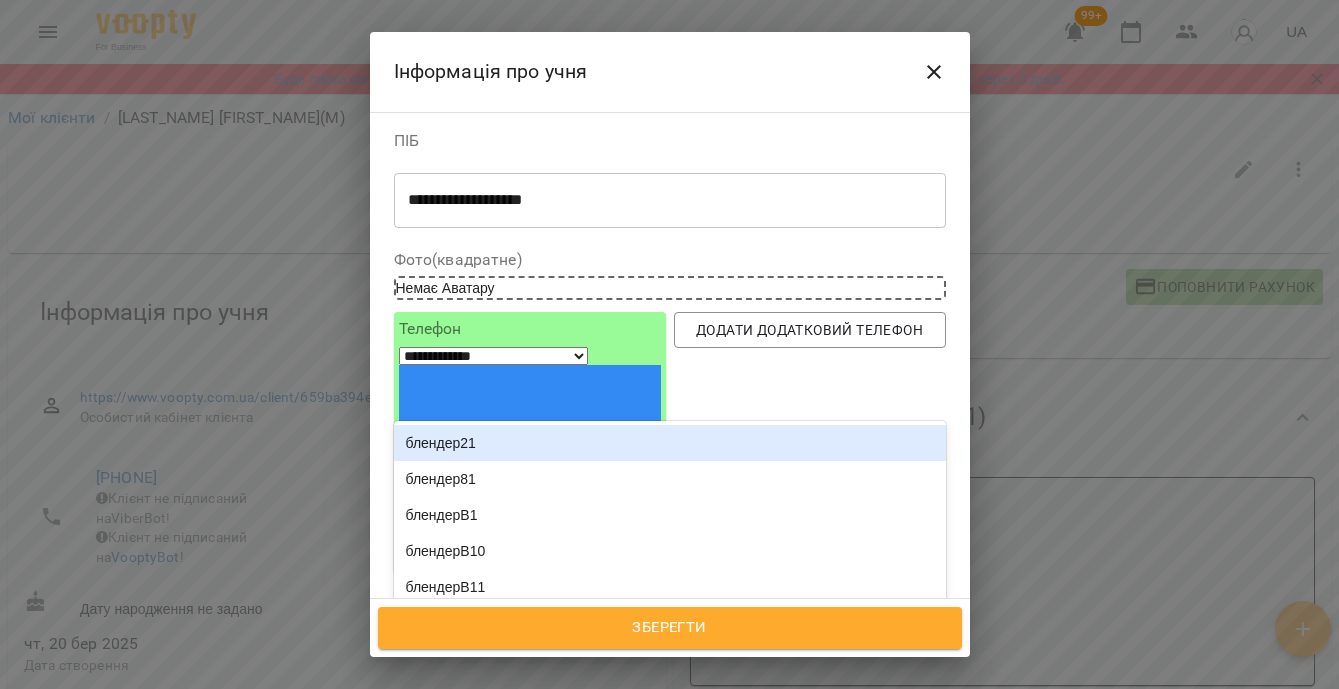 type on "**" 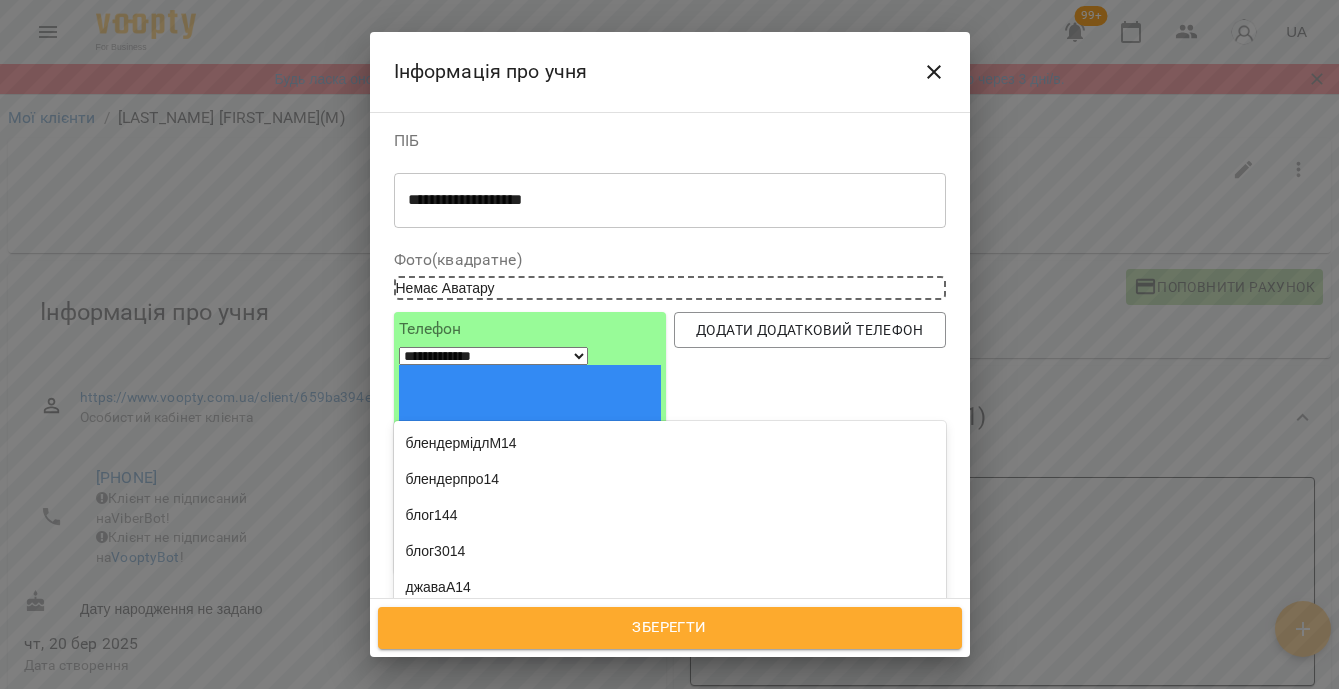 click on "джавапроА14" at bounding box center (670, 623) 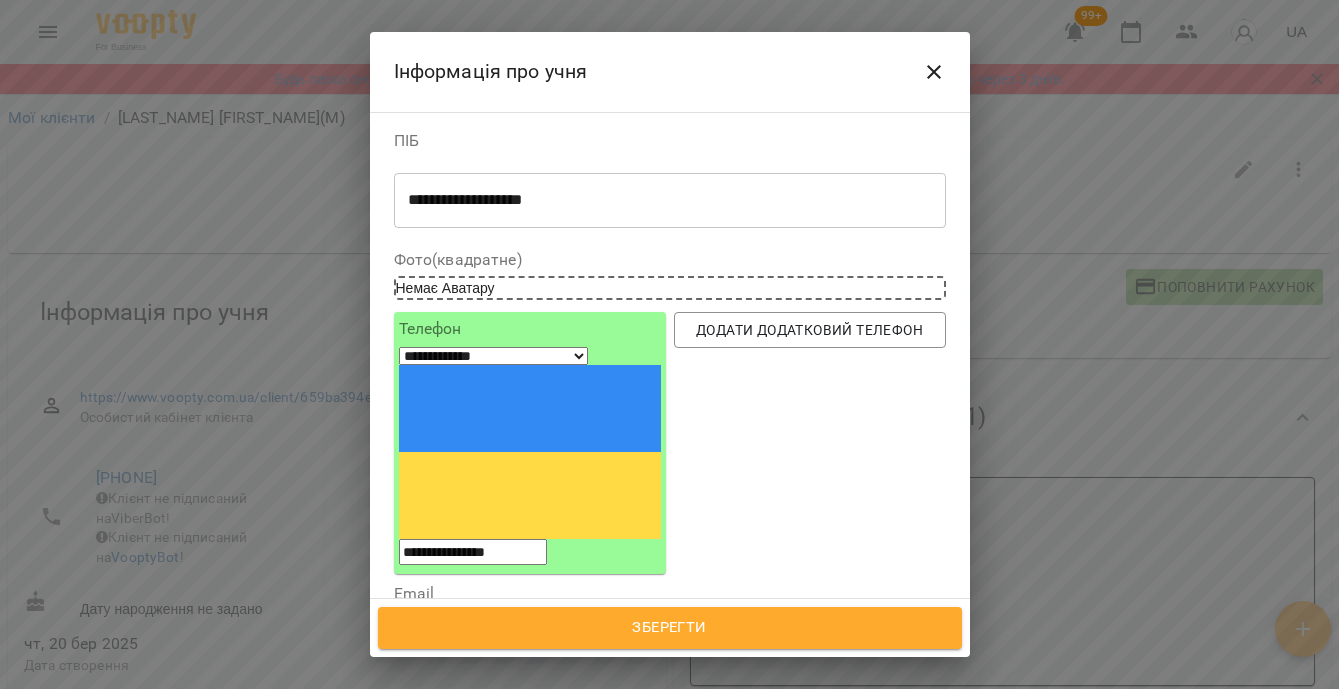 click on "Зберегти" at bounding box center [670, 628] 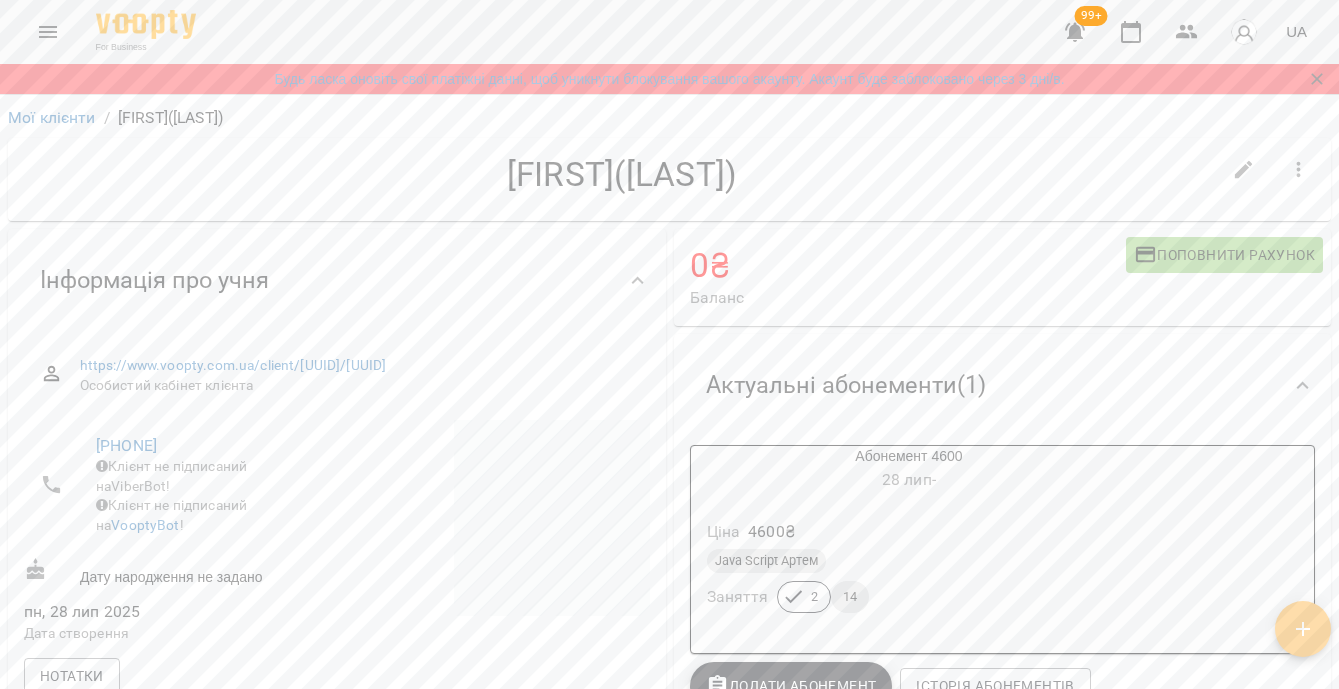 scroll, scrollTop: 0, scrollLeft: 0, axis: both 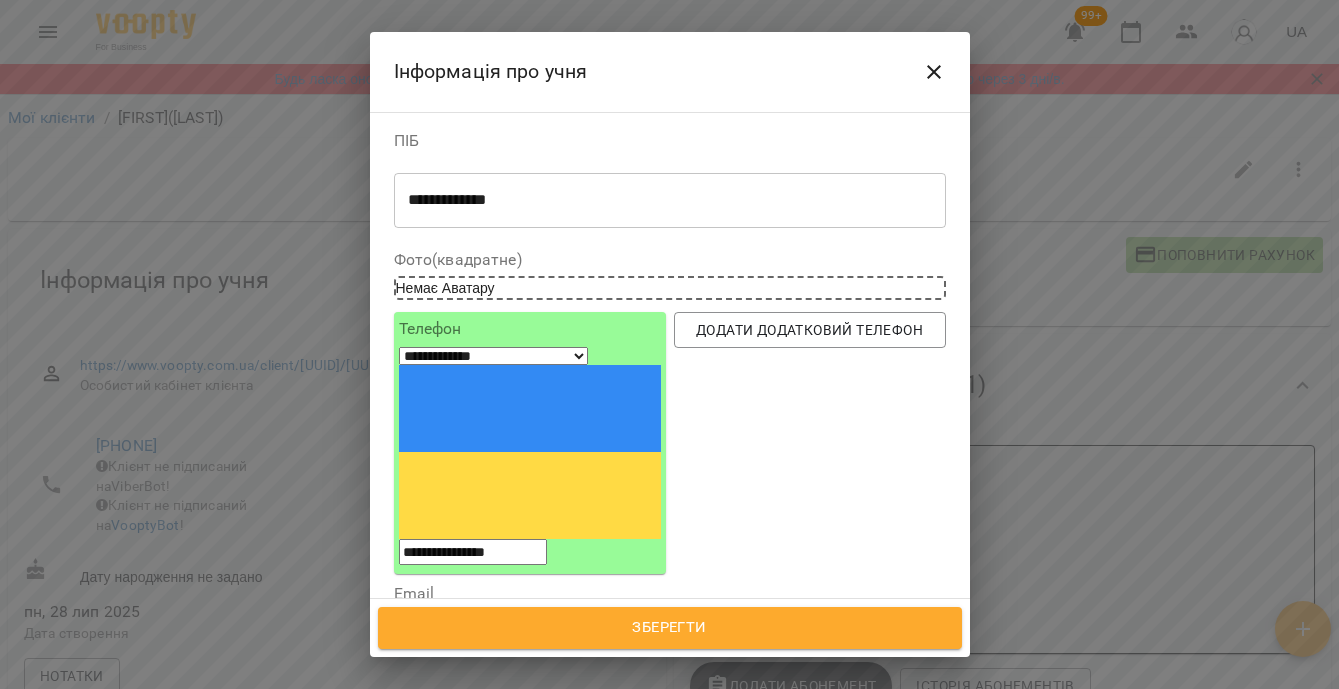 click on "Надрукуйте або оберіть..." at bounding box center [651, 748] 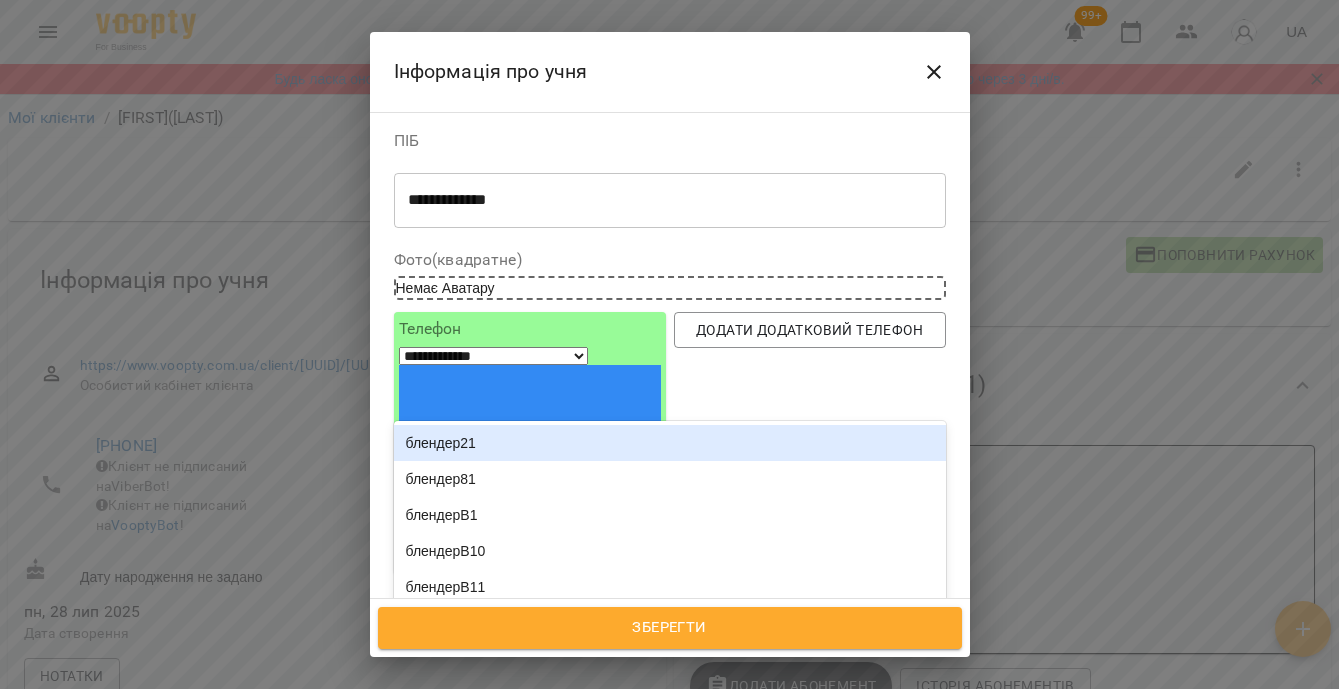 type on "**" 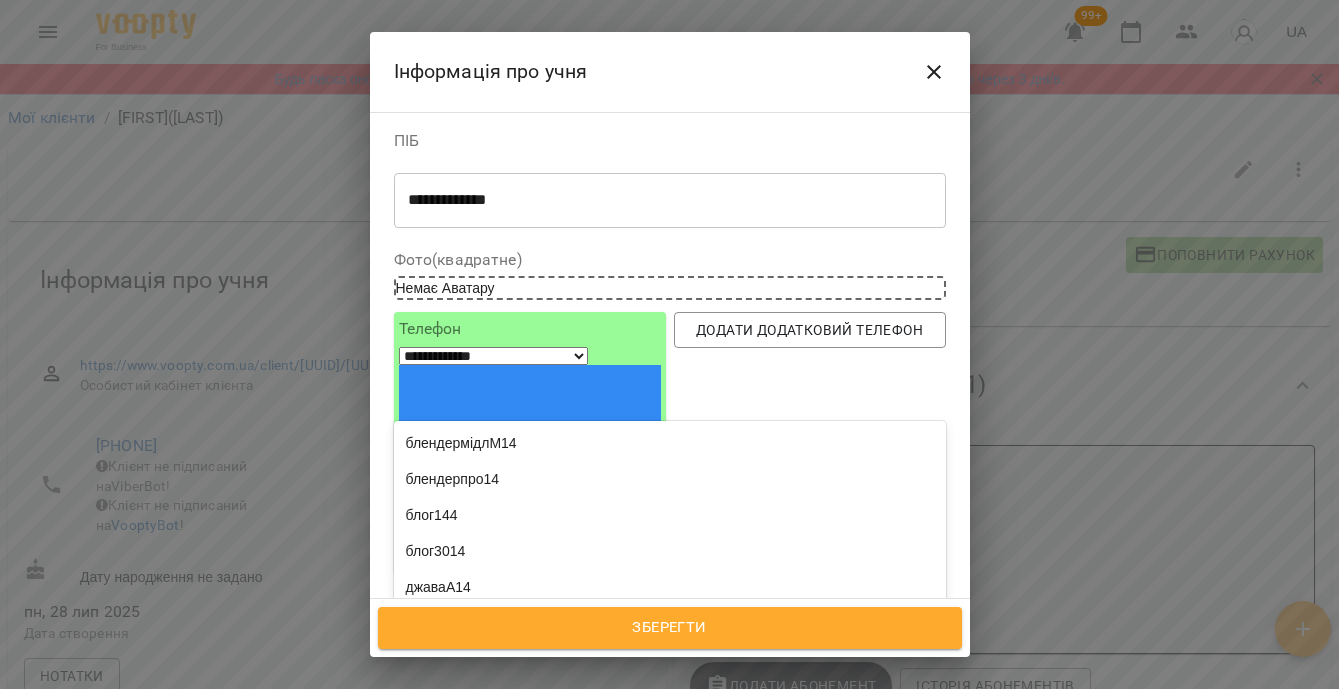 click on "джавапроА14" at bounding box center (670, 623) 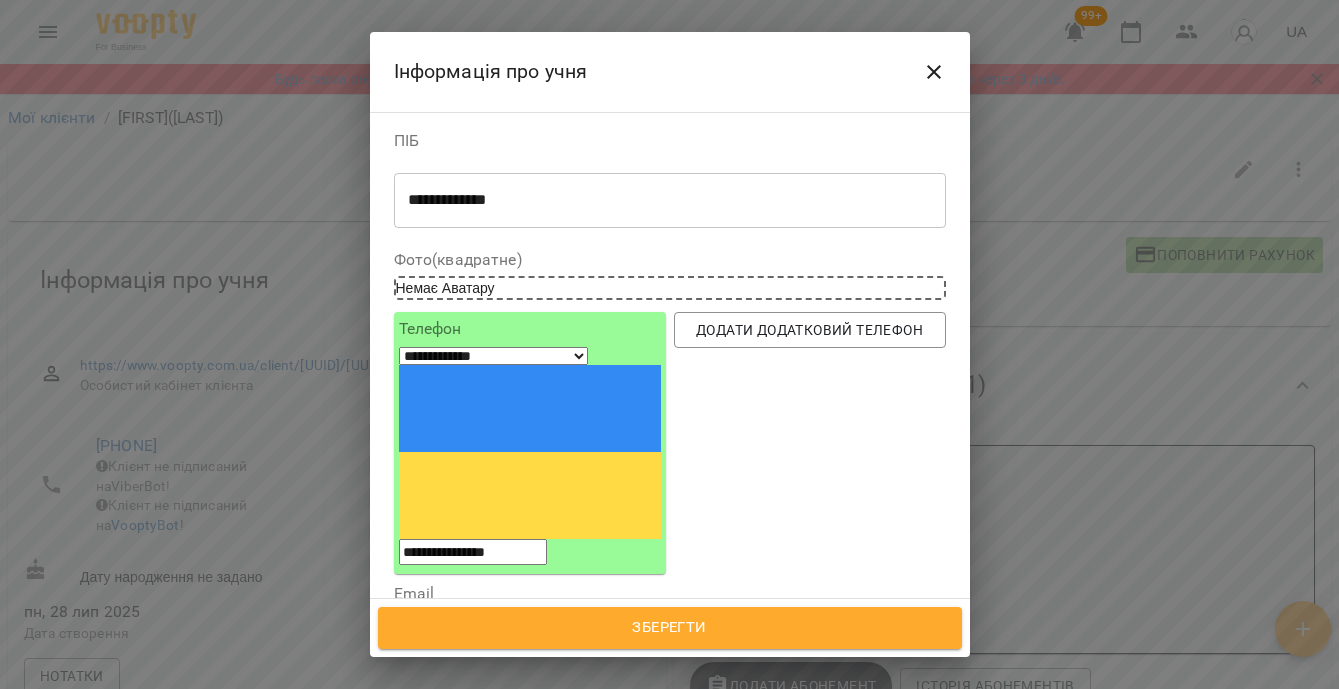 click on "Зберегти" at bounding box center (670, 628) 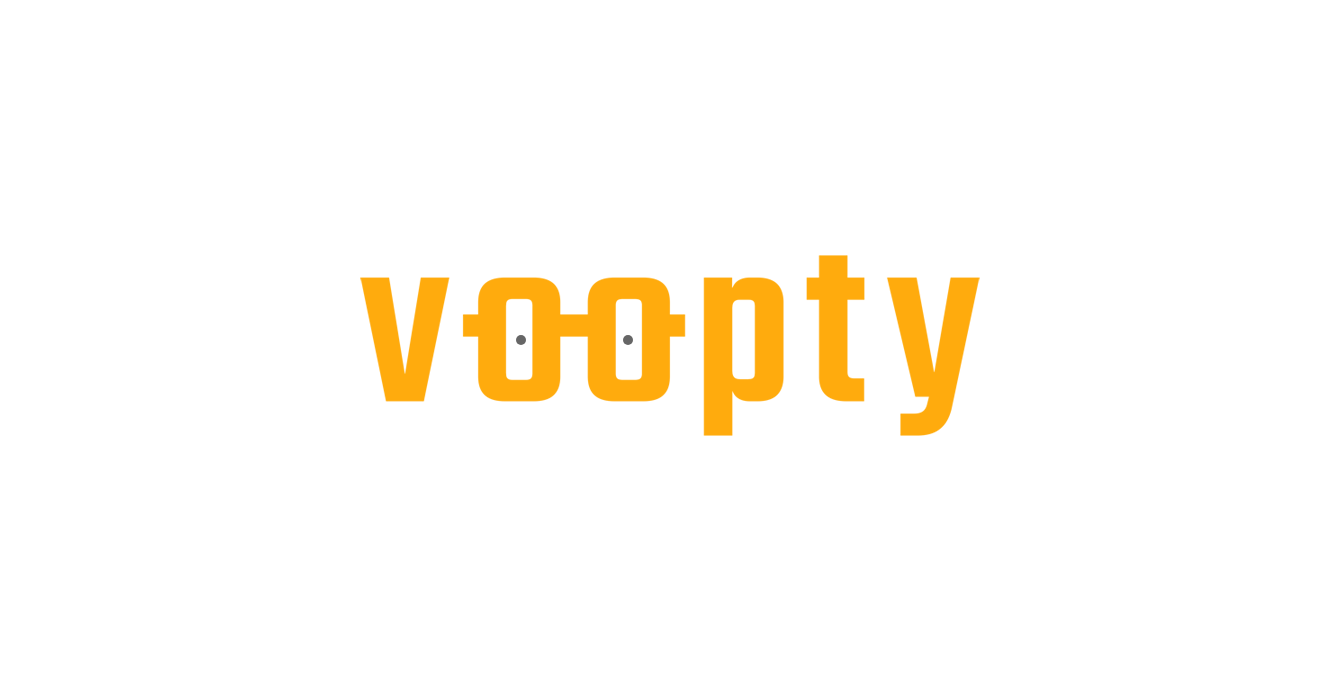 scroll, scrollTop: 0, scrollLeft: 0, axis: both 